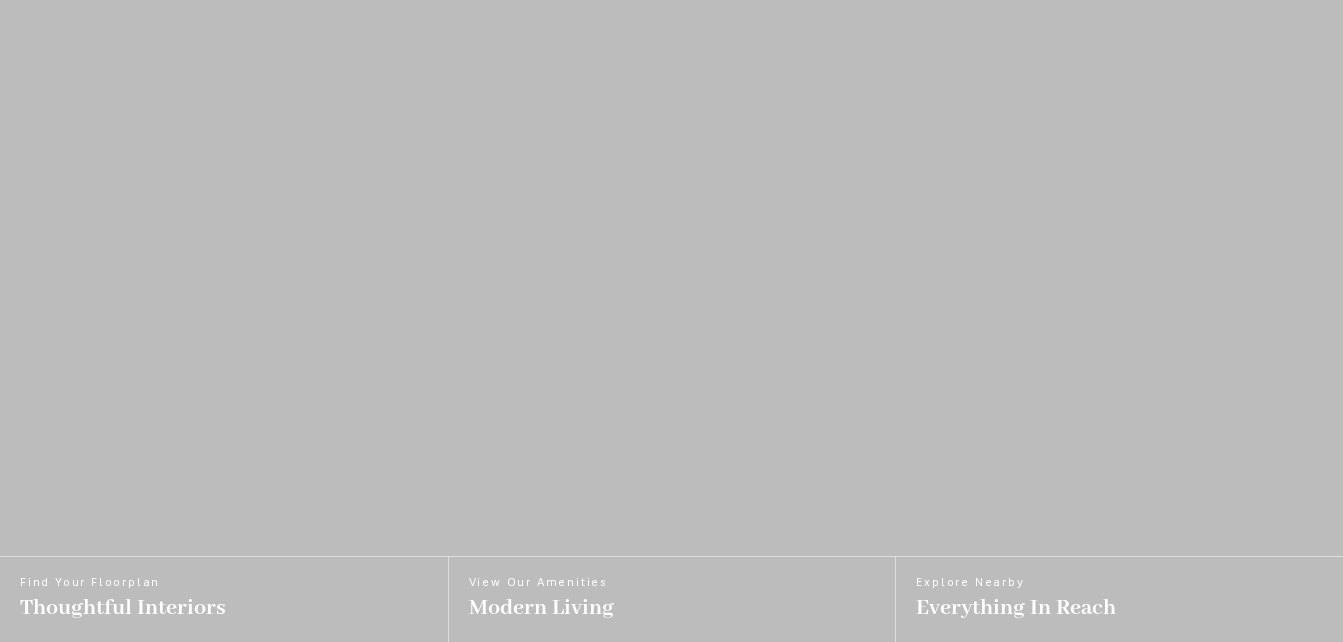 scroll, scrollTop: 0, scrollLeft: 0, axis: both 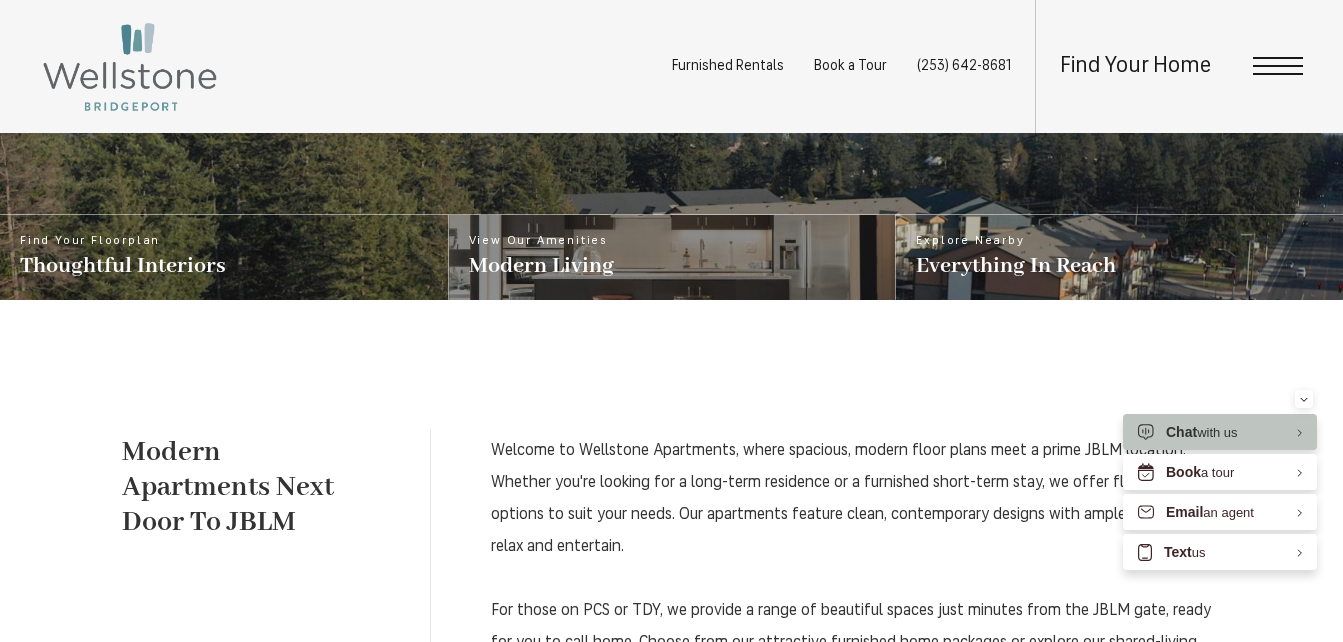 click at bounding box center (672, 257) 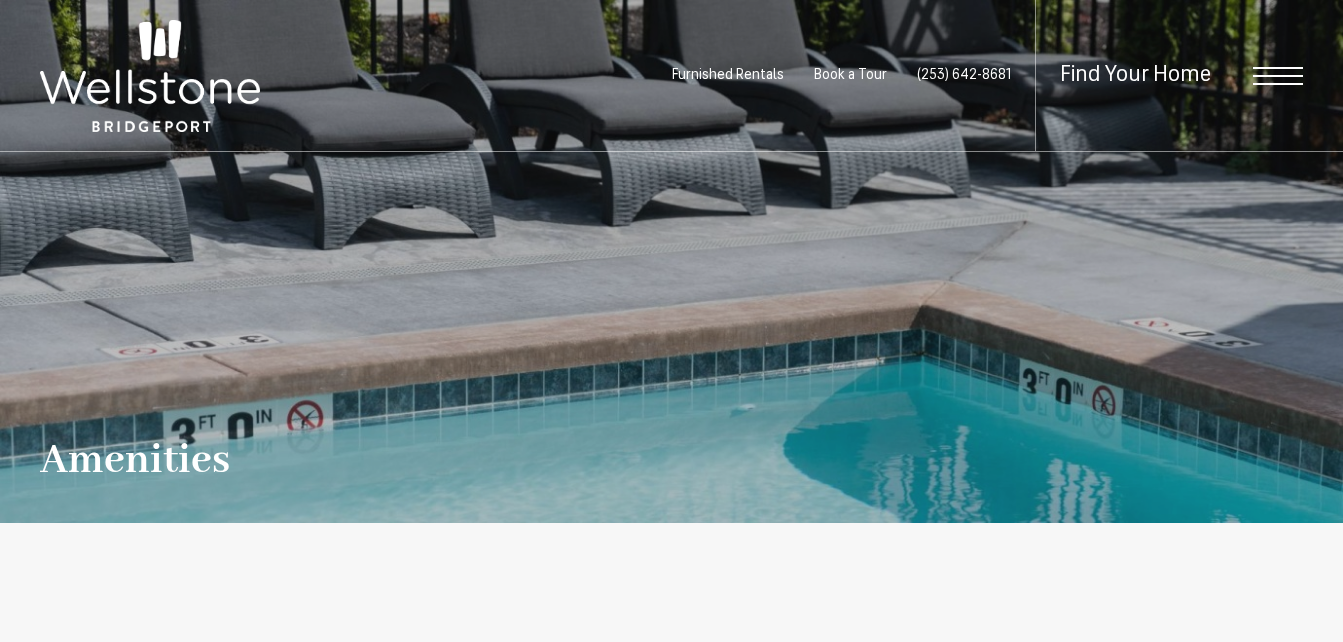 scroll, scrollTop: 0, scrollLeft: 0, axis: both 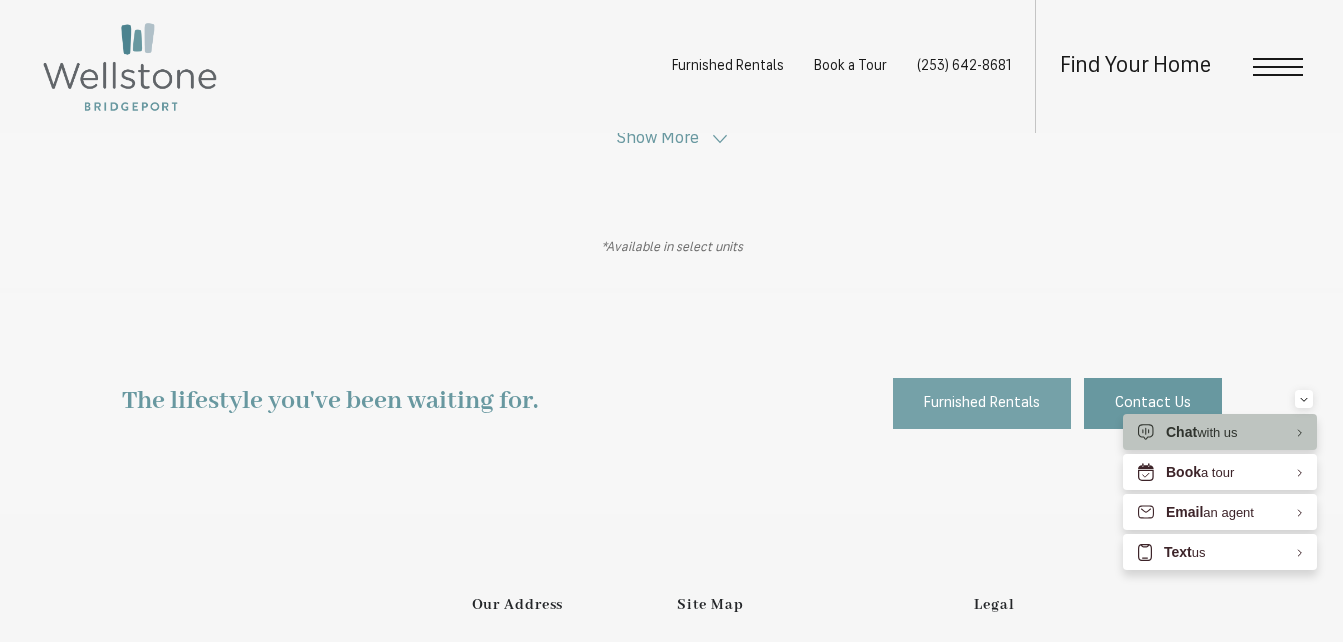 click on "Furnished Rentals" at bounding box center [982, 404] 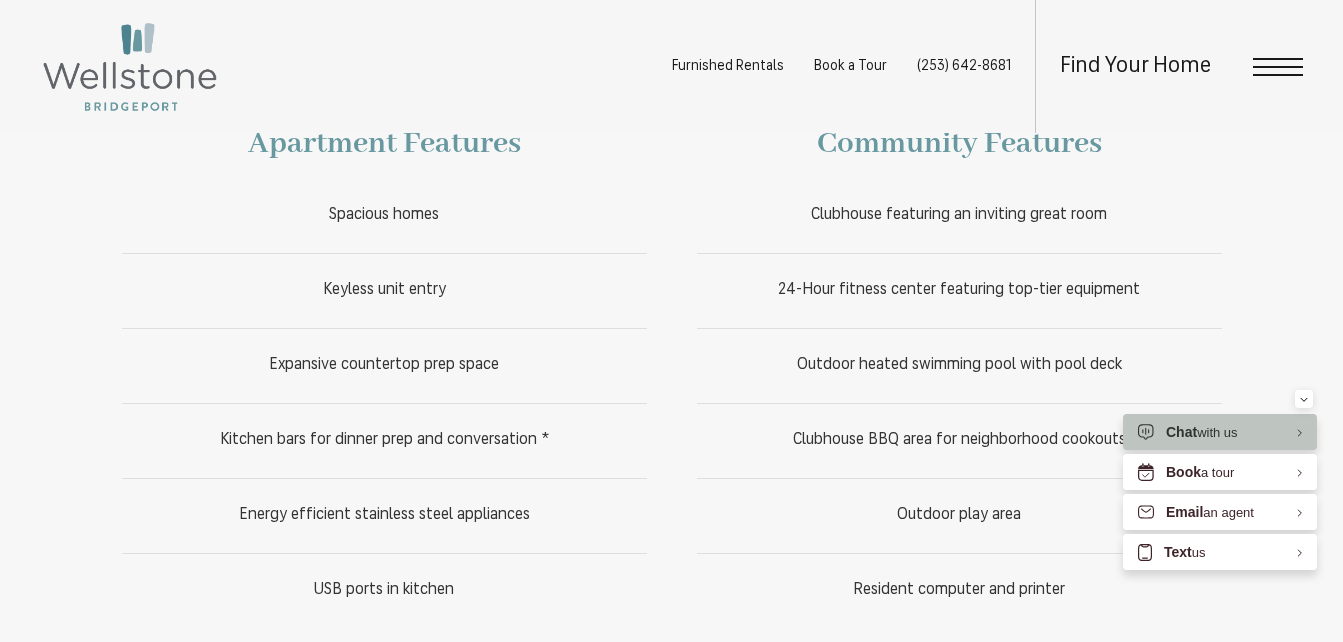 scroll, scrollTop: 776, scrollLeft: 0, axis: vertical 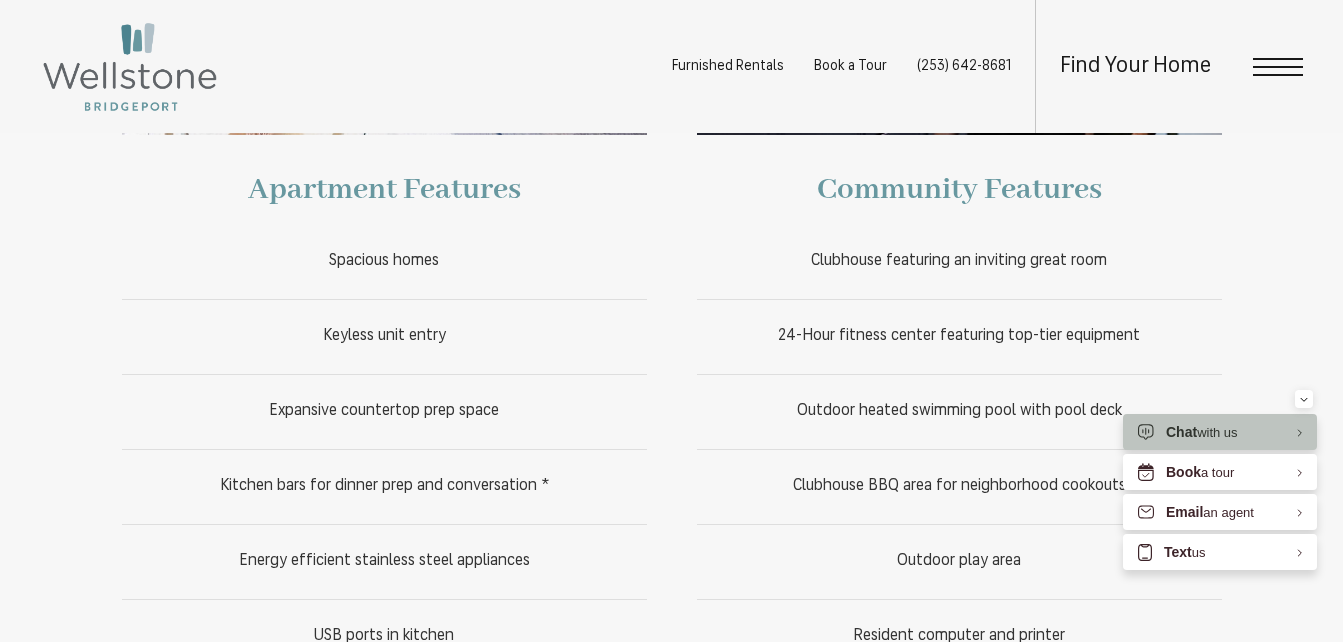 click at bounding box center (1278, 67) 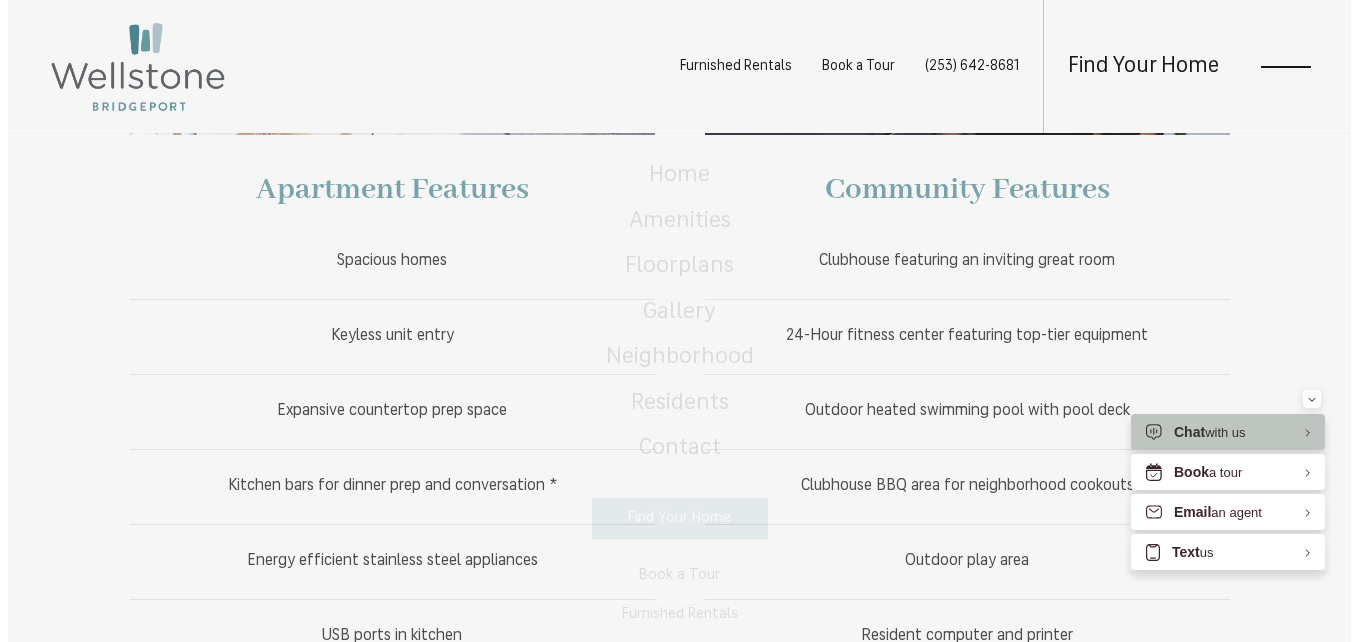 scroll, scrollTop: 0, scrollLeft: 0, axis: both 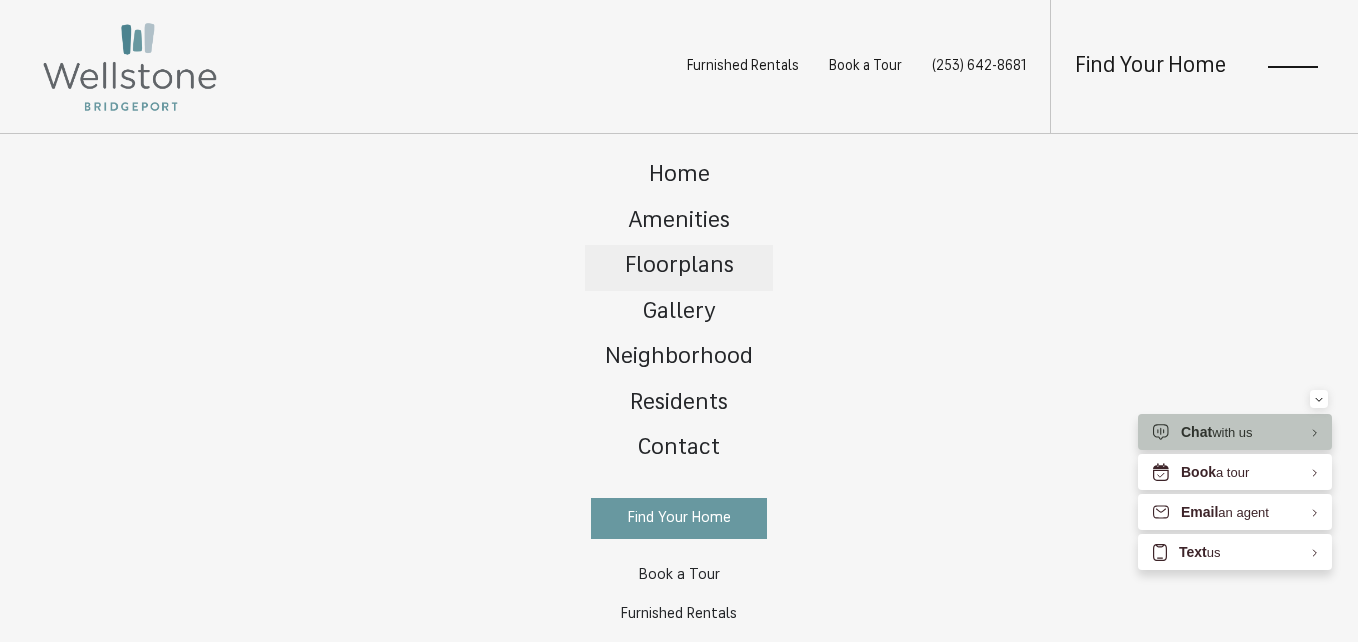 click on "Floorplans" at bounding box center (679, 266) 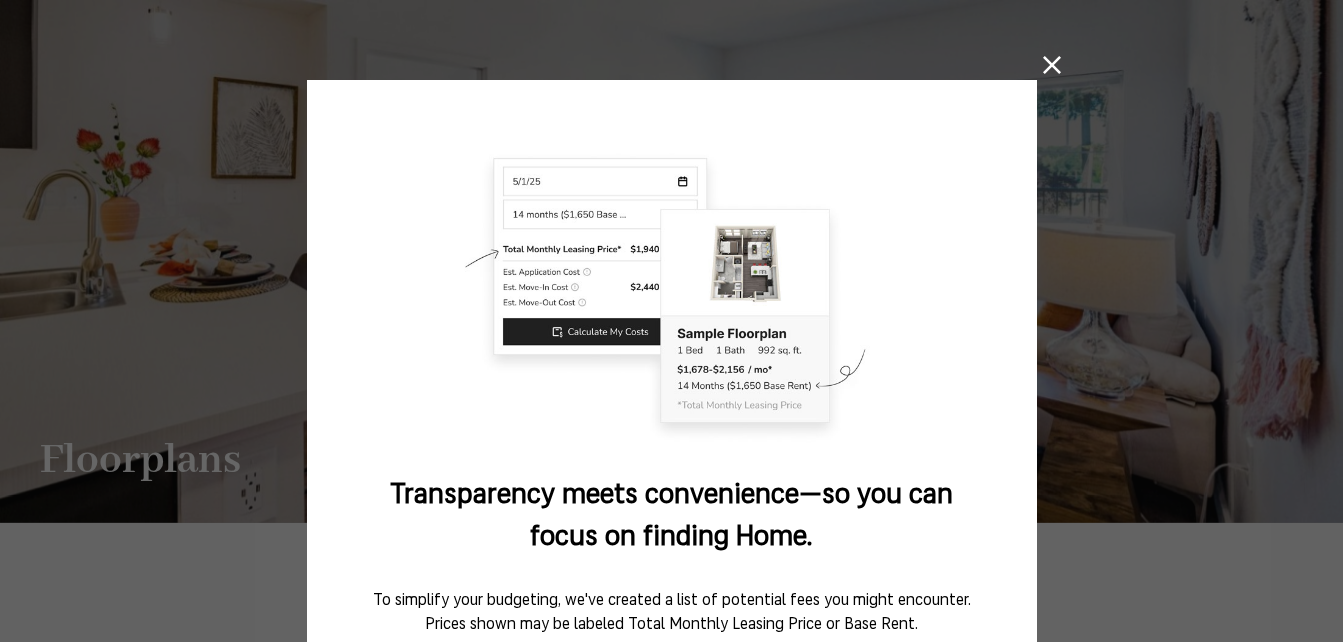 scroll, scrollTop: 0, scrollLeft: 0, axis: both 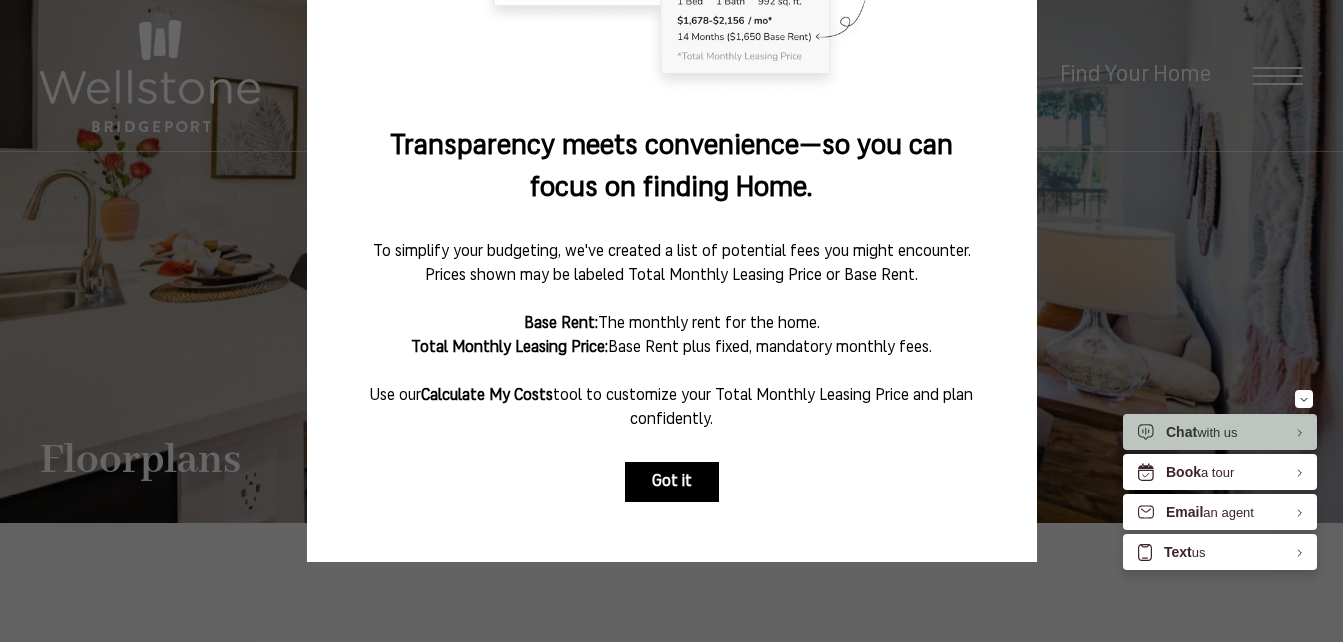 click on "Got it" at bounding box center (672, 482) 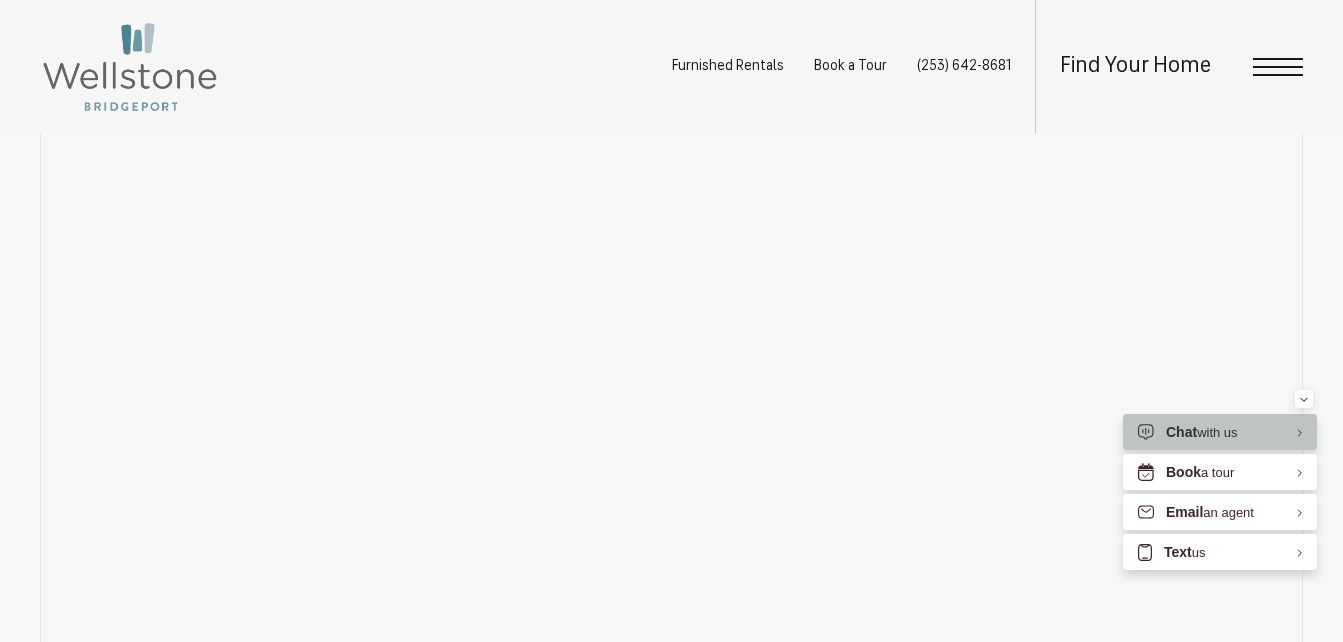 scroll, scrollTop: 1082, scrollLeft: 0, axis: vertical 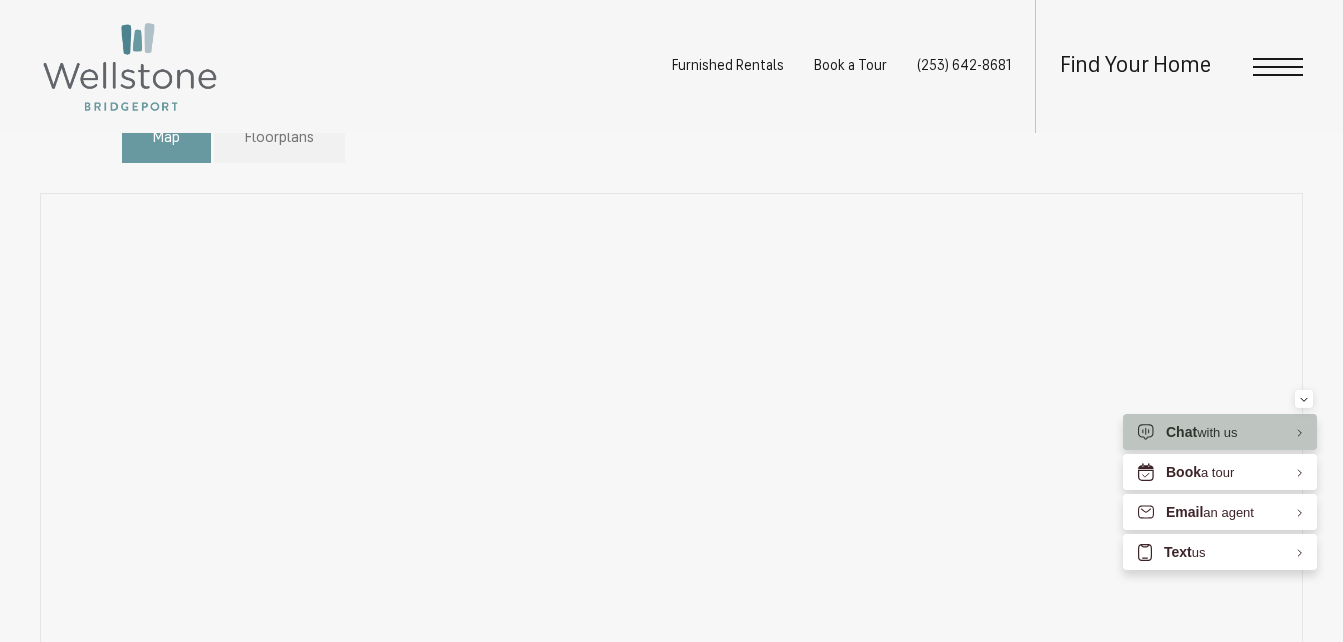 click on "Floorplans" at bounding box center (279, 139) 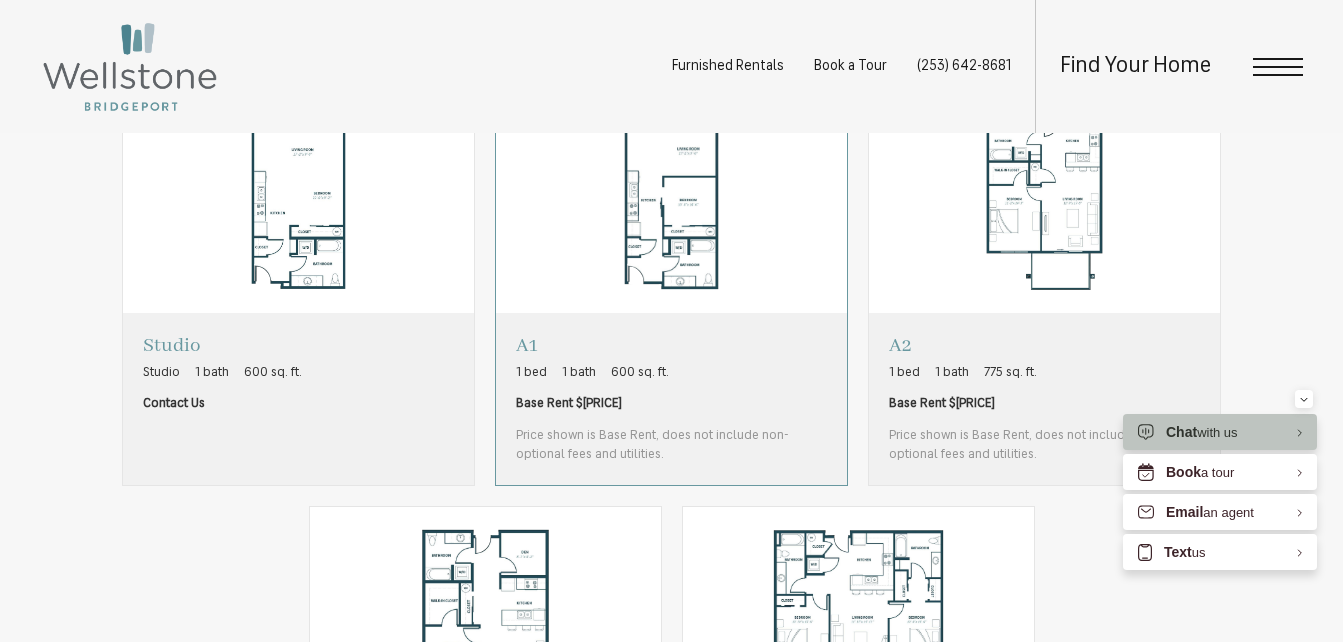 scroll, scrollTop: 1179, scrollLeft: 0, axis: vertical 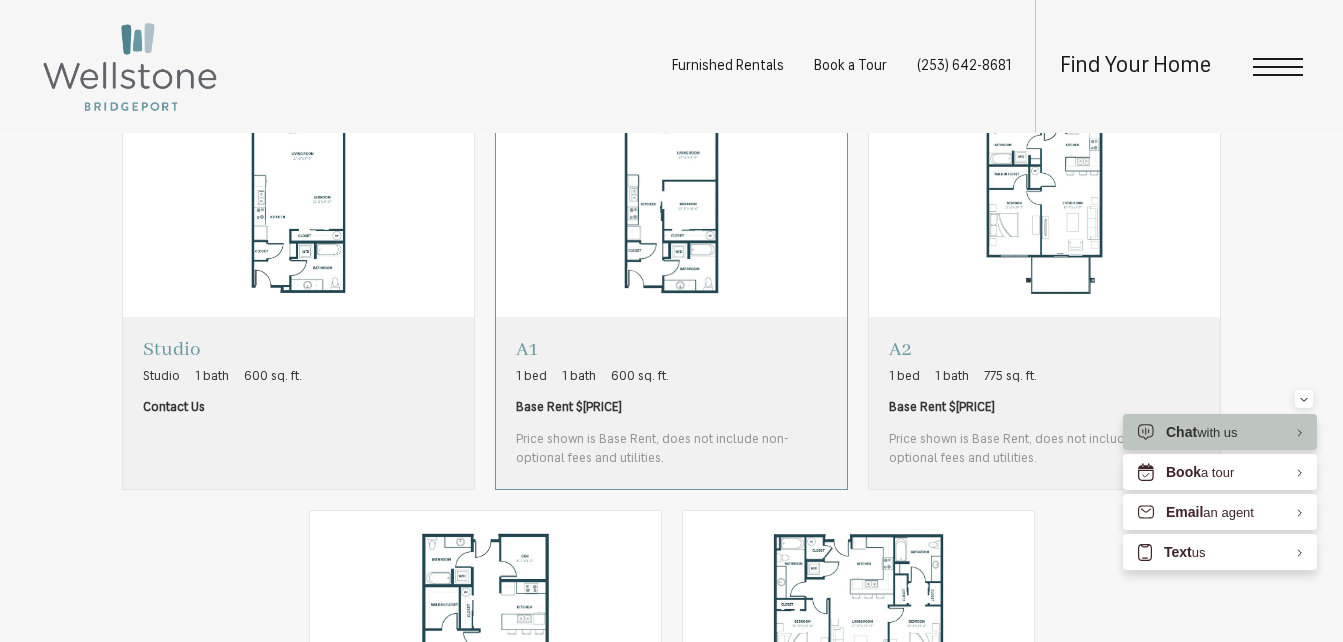 click at bounding box center [671, 207] 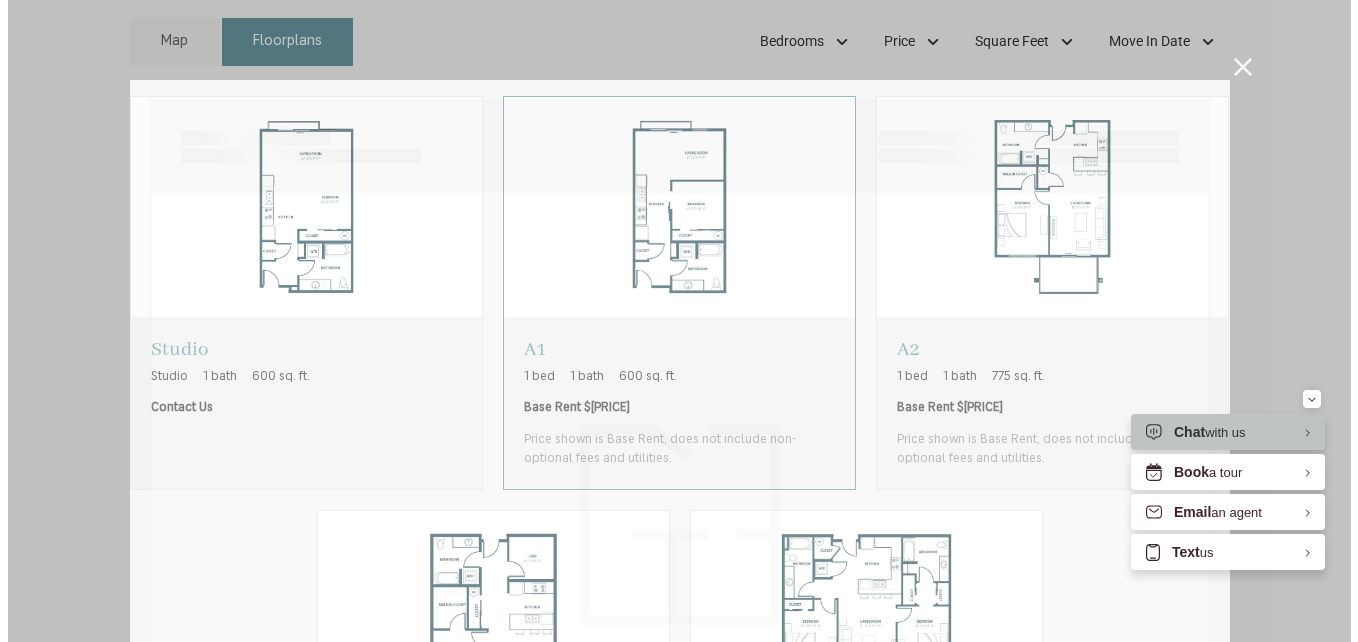 scroll, scrollTop: 0, scrollLeft: 0, axis: both 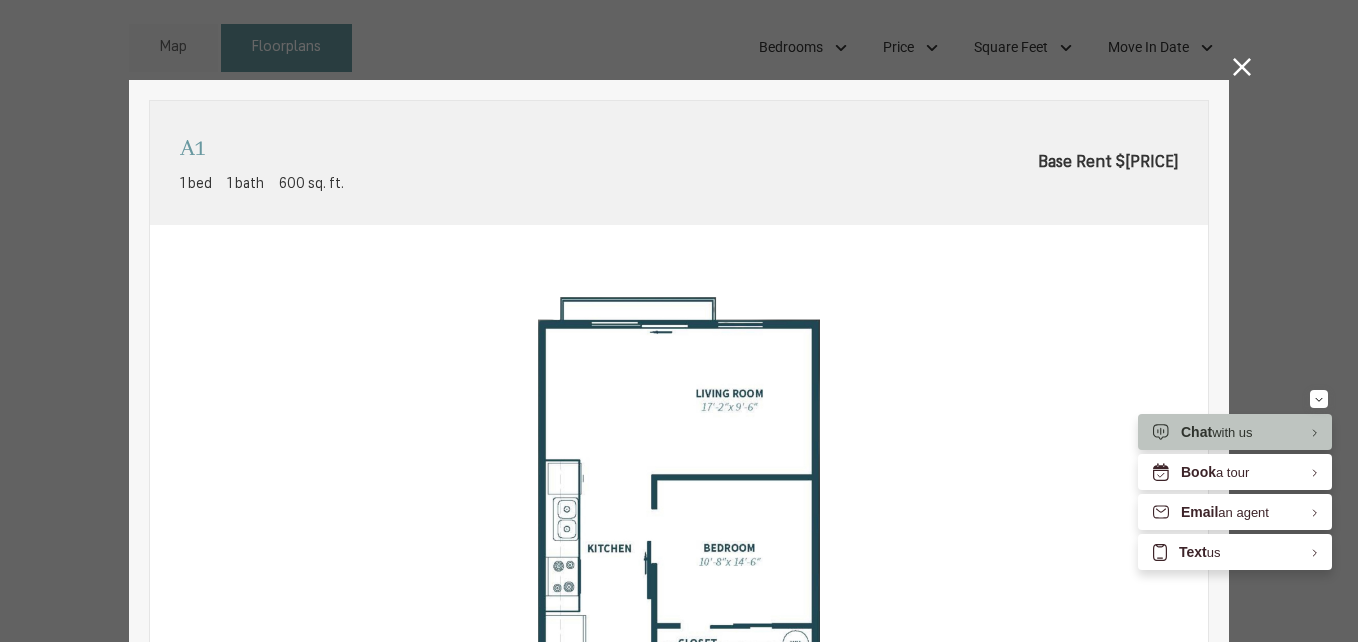 click 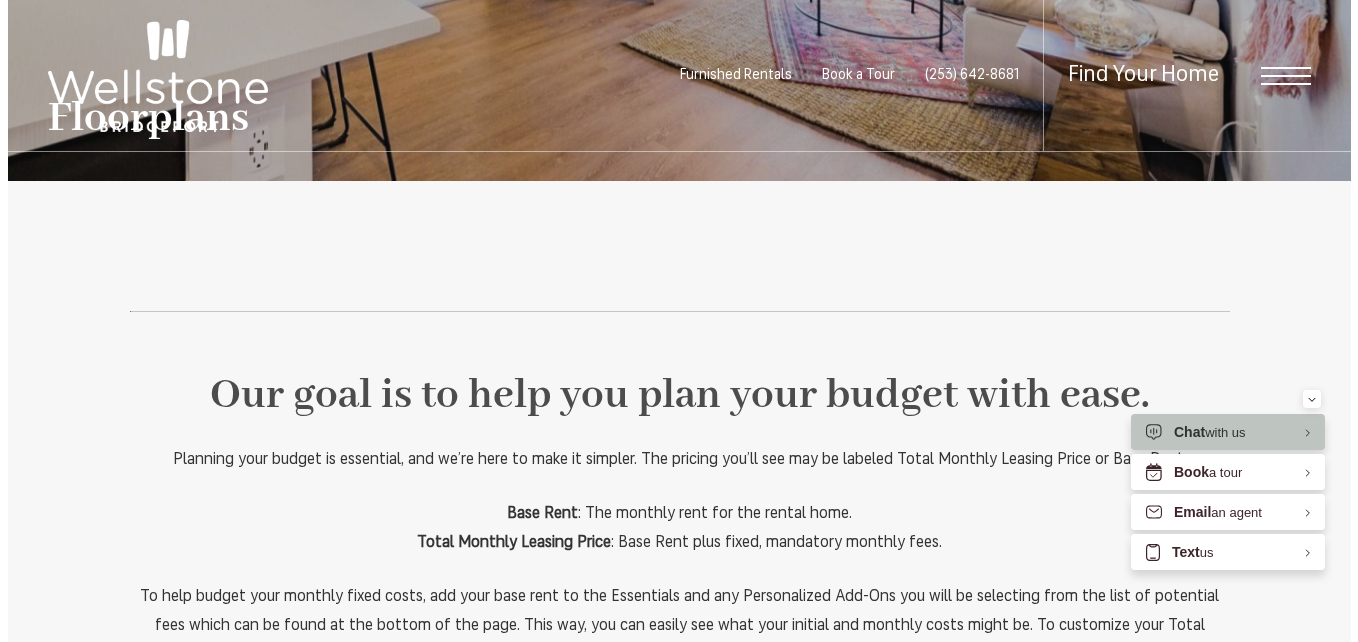 scroll, scrollTop: 0, scrollLeft: 0, axis: both 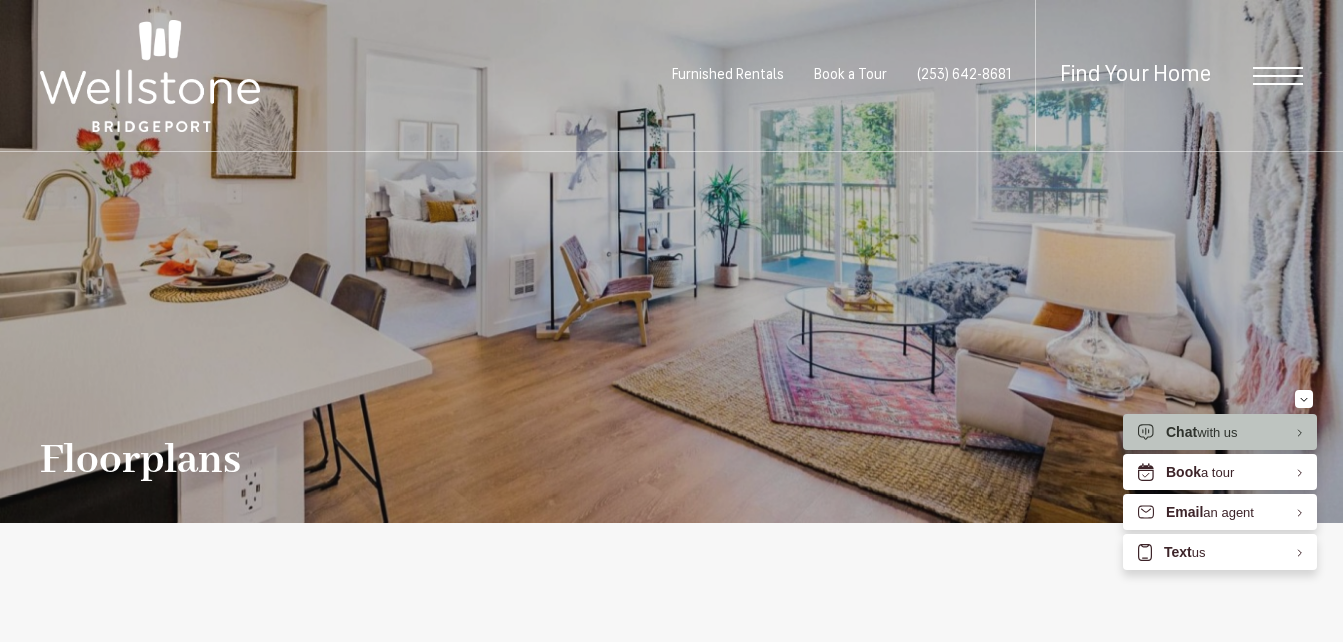 click at bounding box center (1278, 68) 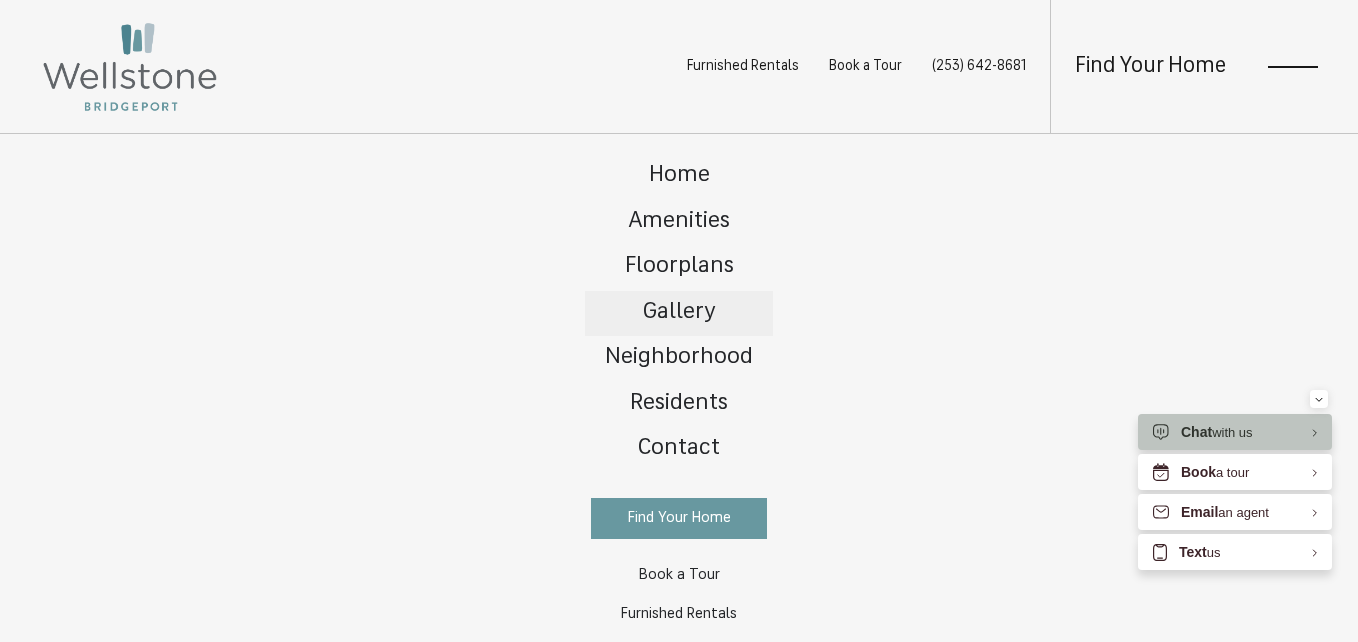 click on "Gallery" at bounding box center [679, 312] 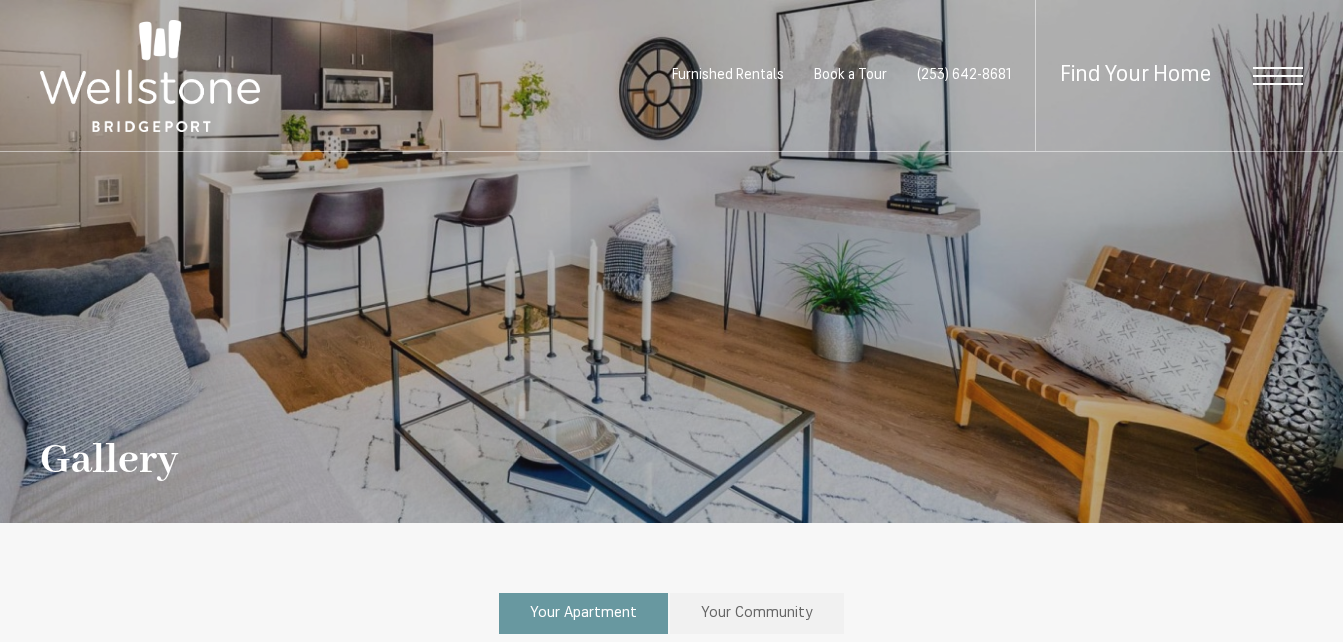 scroll, scrollTop: 0, scrollLeft: 0, axis: both 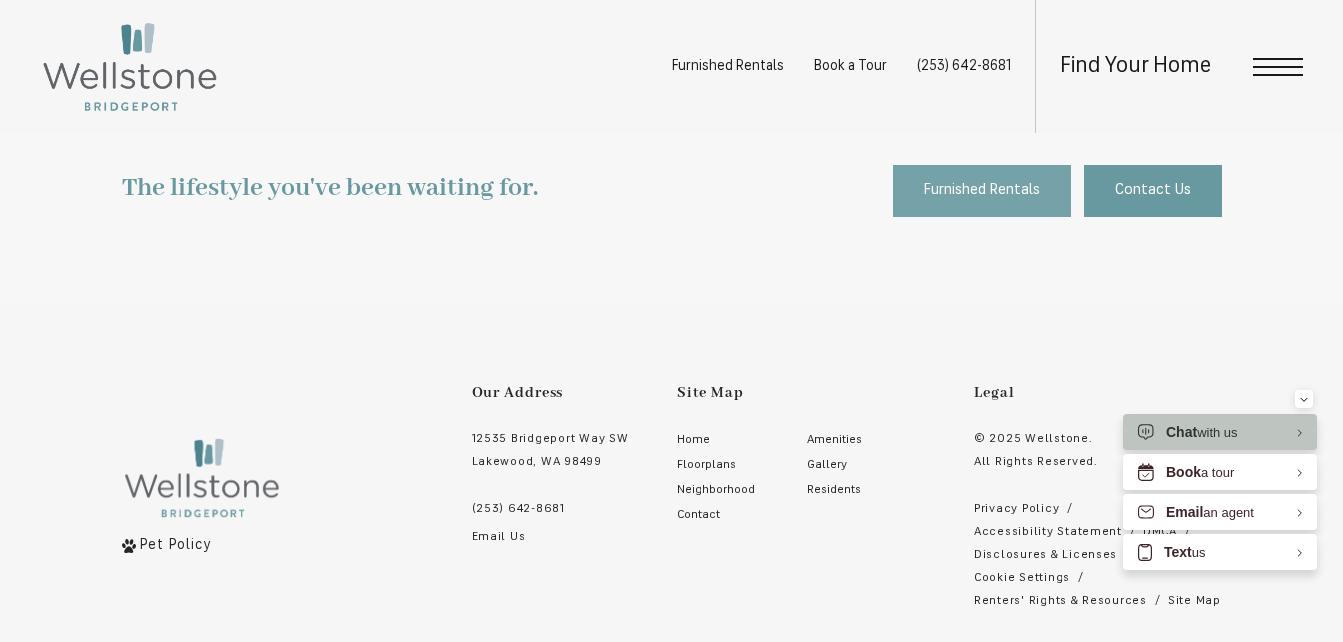 click on "Furnished Rentals" at bounding box center [982, 191] 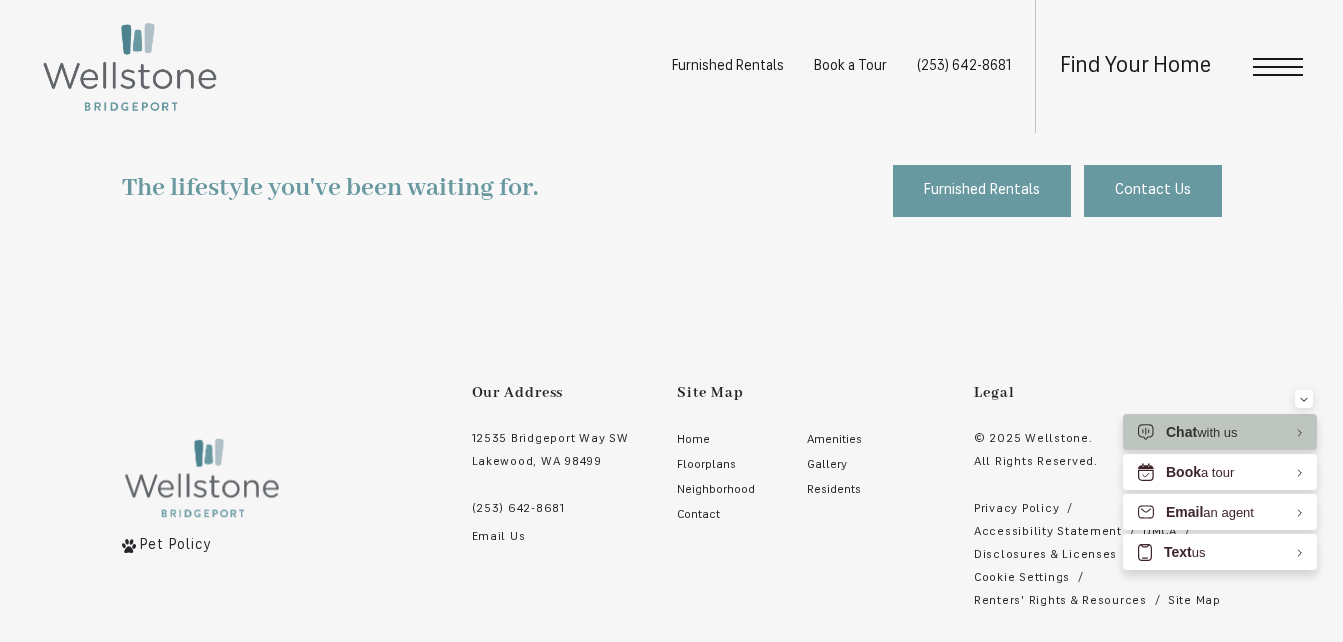 click on "Find Your Home" at bounding box center (1135, 66) 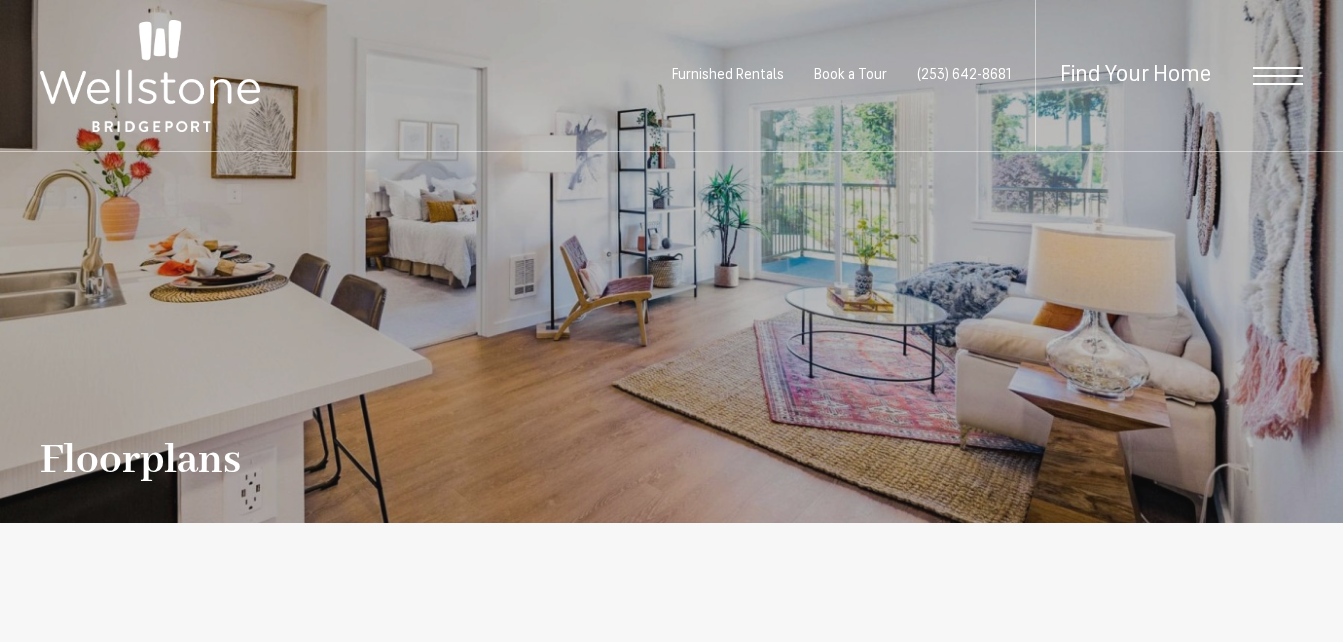 scroll, scrollTop: 0, scrollLeft: 0, axis: both 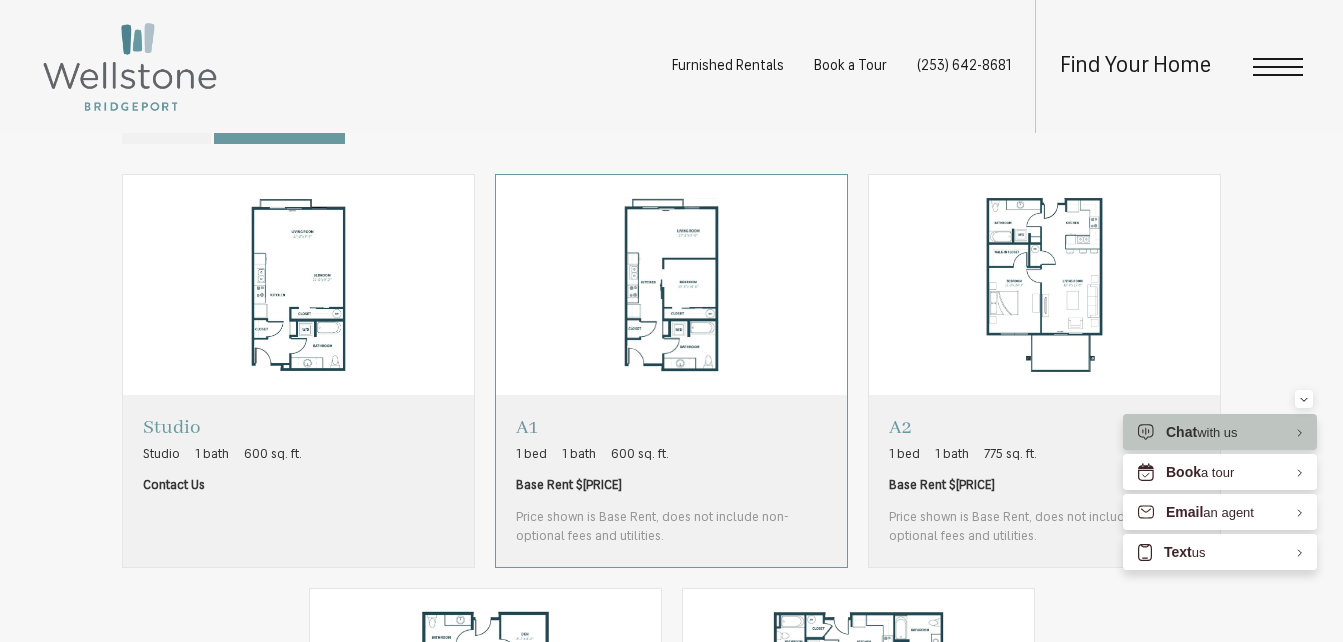 click at bounding box center [671, 285] 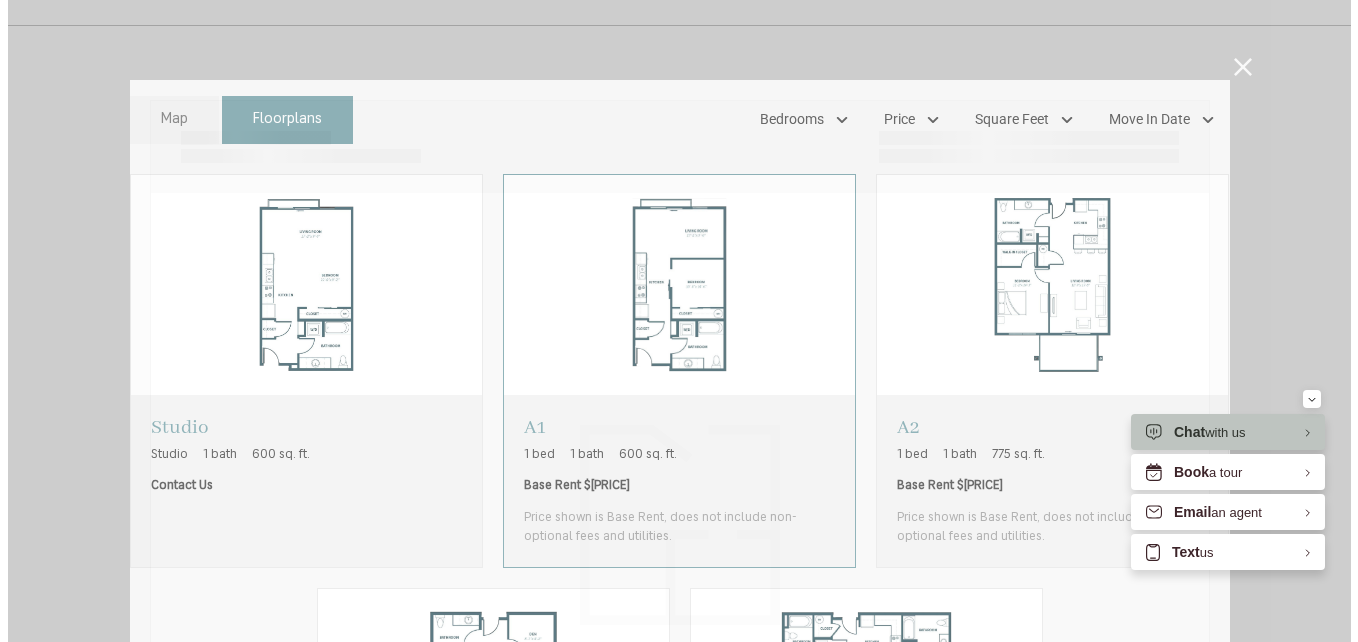 scroll, scrollTop: 0, scrollLeft: 0, axis: both 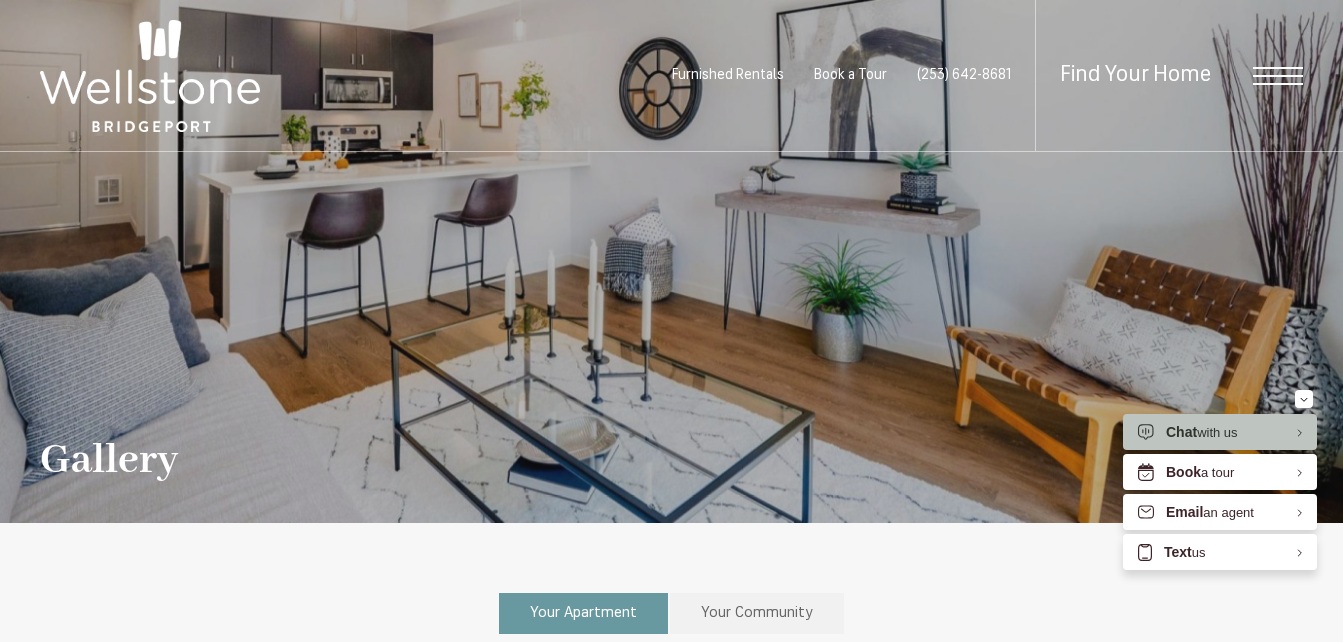 click at bounding box center [1278, 76] 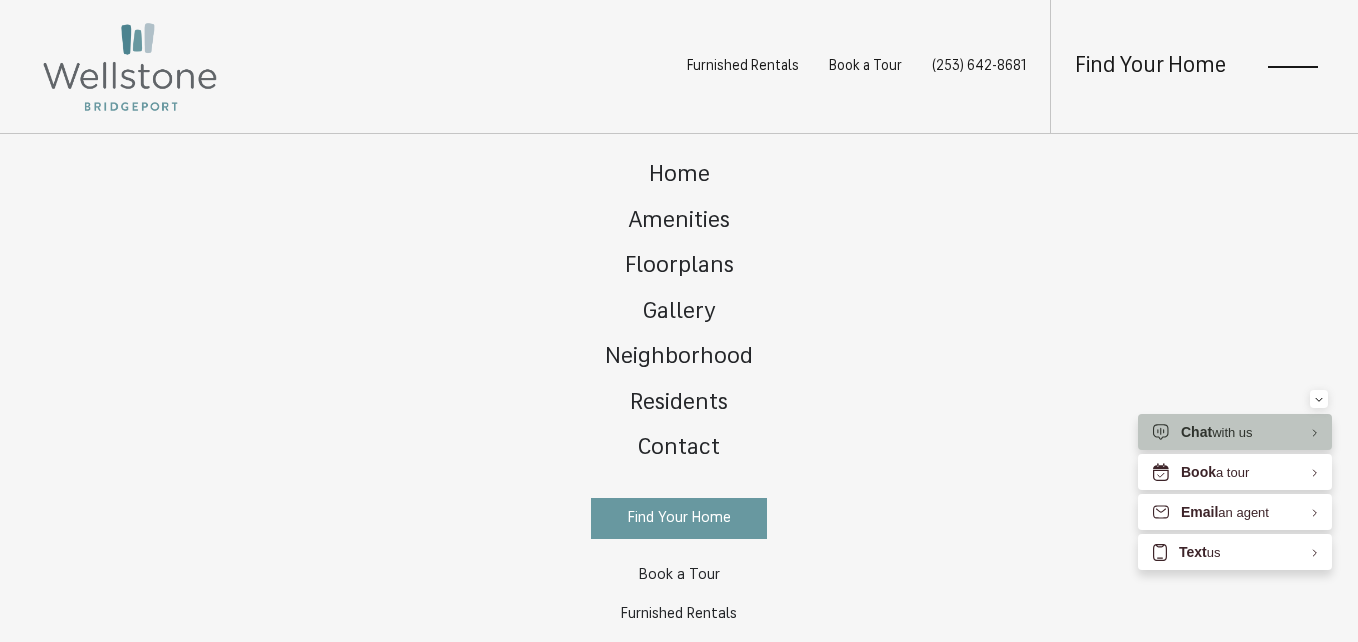 scroll, scrollTop: 96, scrollLeft: 0, axis: vertical 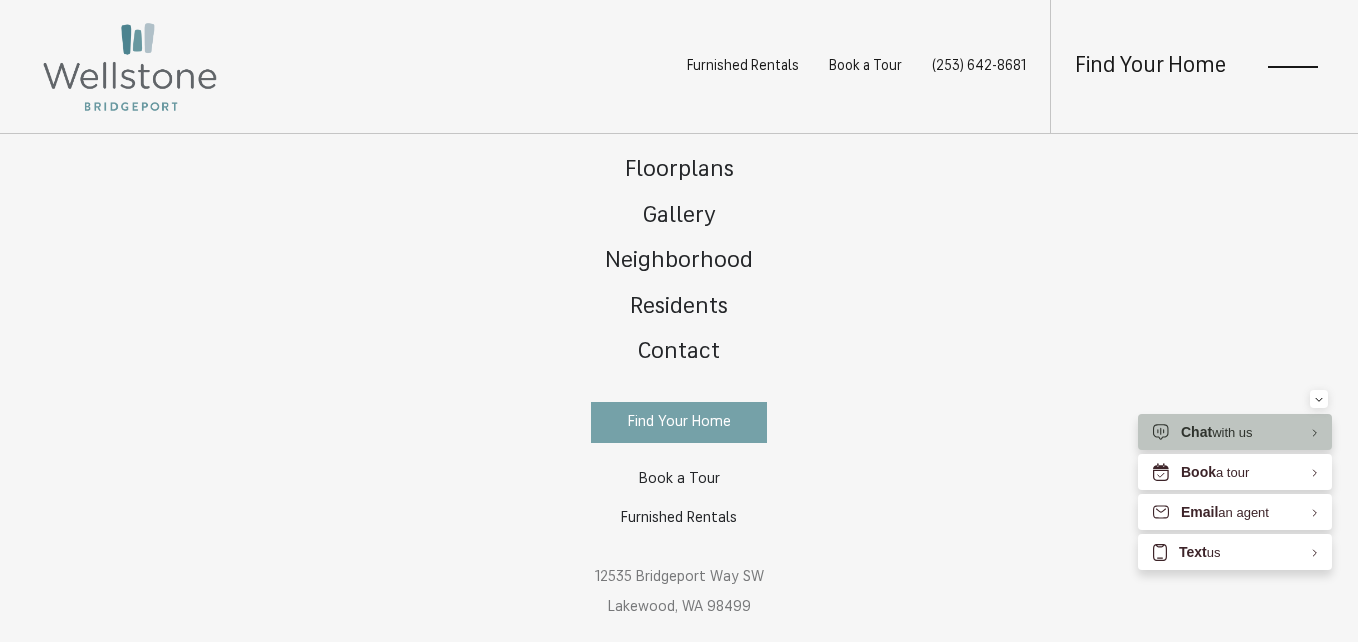 click on "Find Your Home" at bounding box center [679, 422] 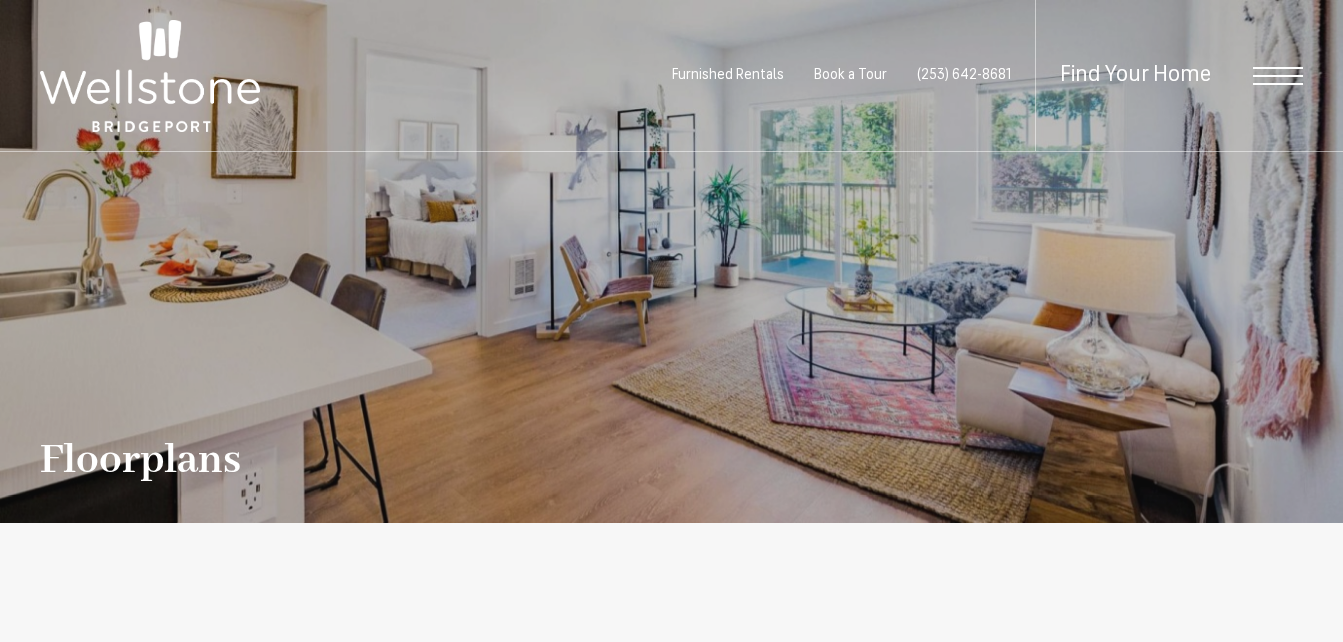 scroll, scrollTop: 0, scrollLeft: 0, axis: both 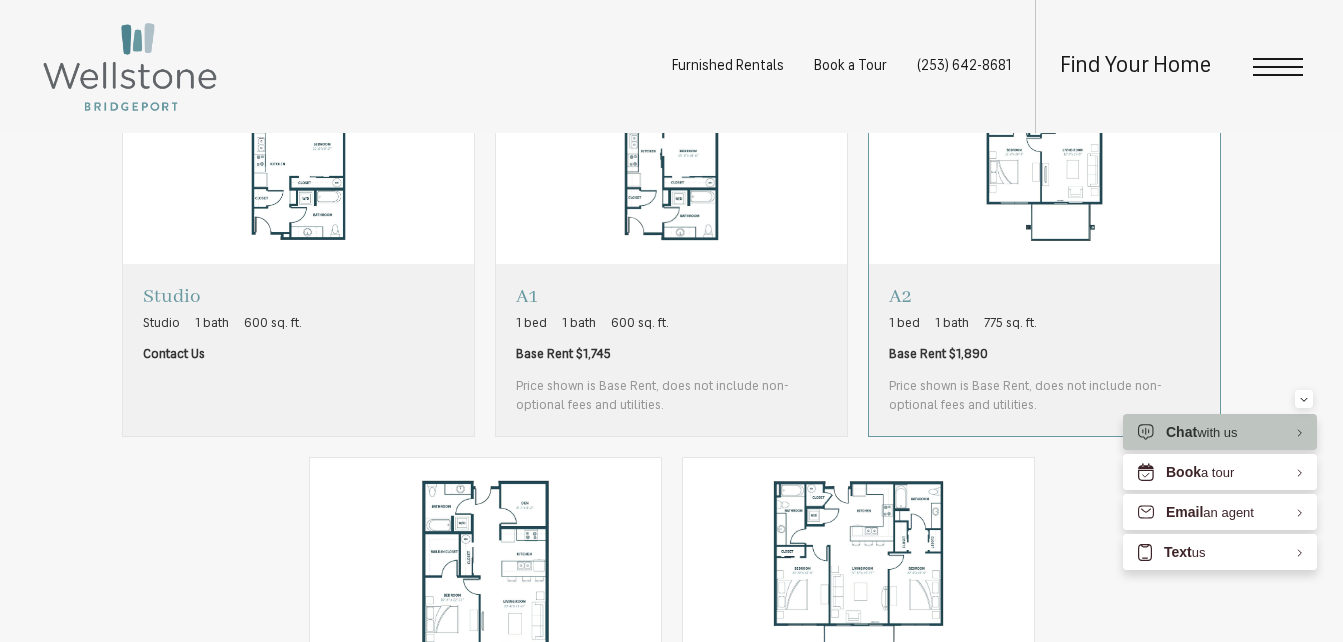 click on "A2
1 bed 1 bath 775 sq. ft.
Base Rent $1,890
Price shown is Base Rent, does not include non-optional fees and utilities." at bounding box center [1044, 349] 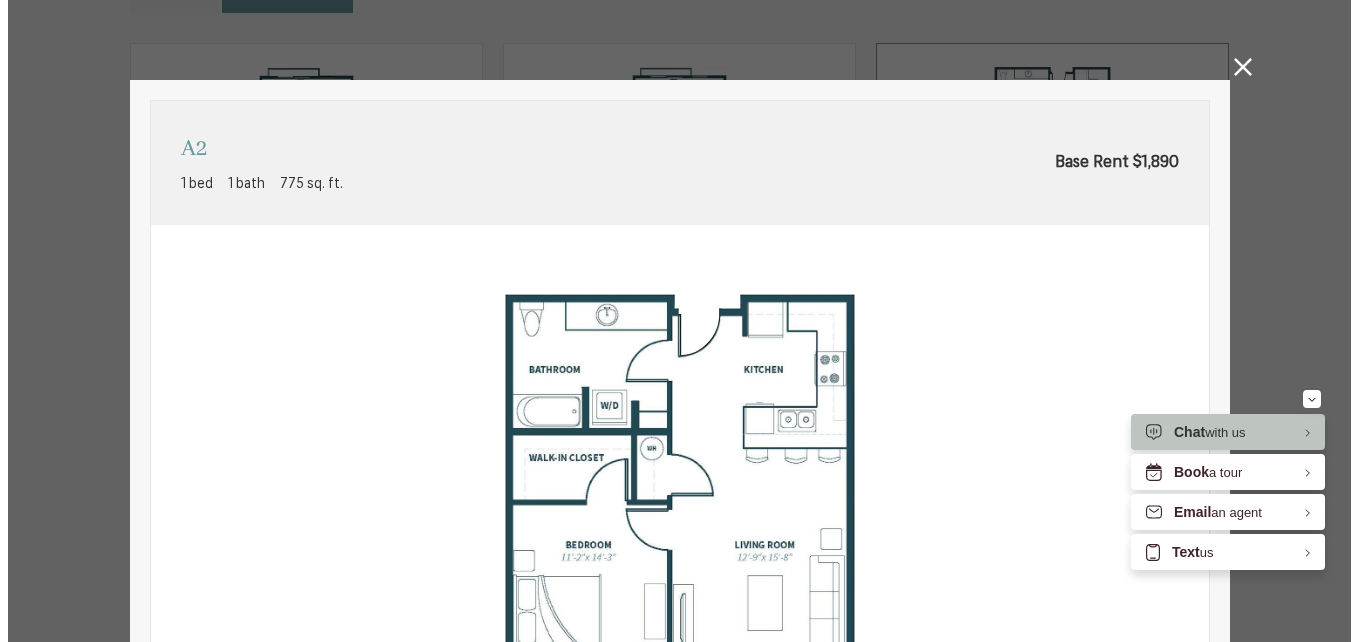 scroll, scrollTop: 0, scrollLeft: 0, axis: both 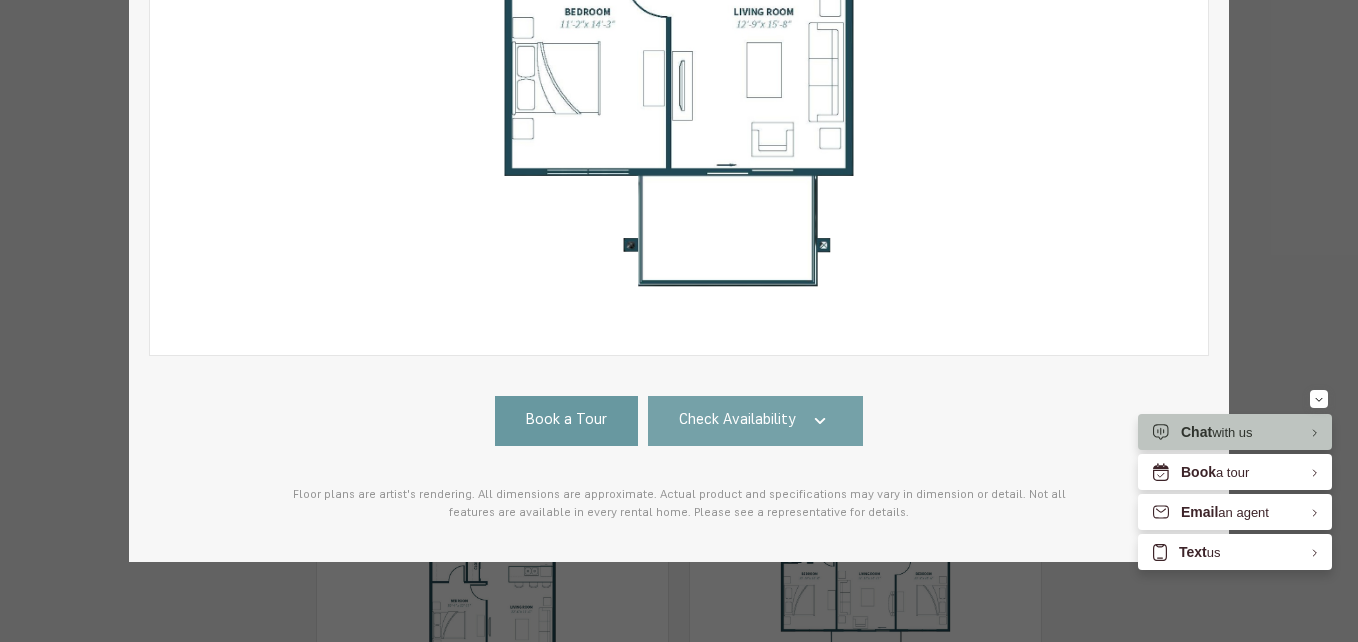 click 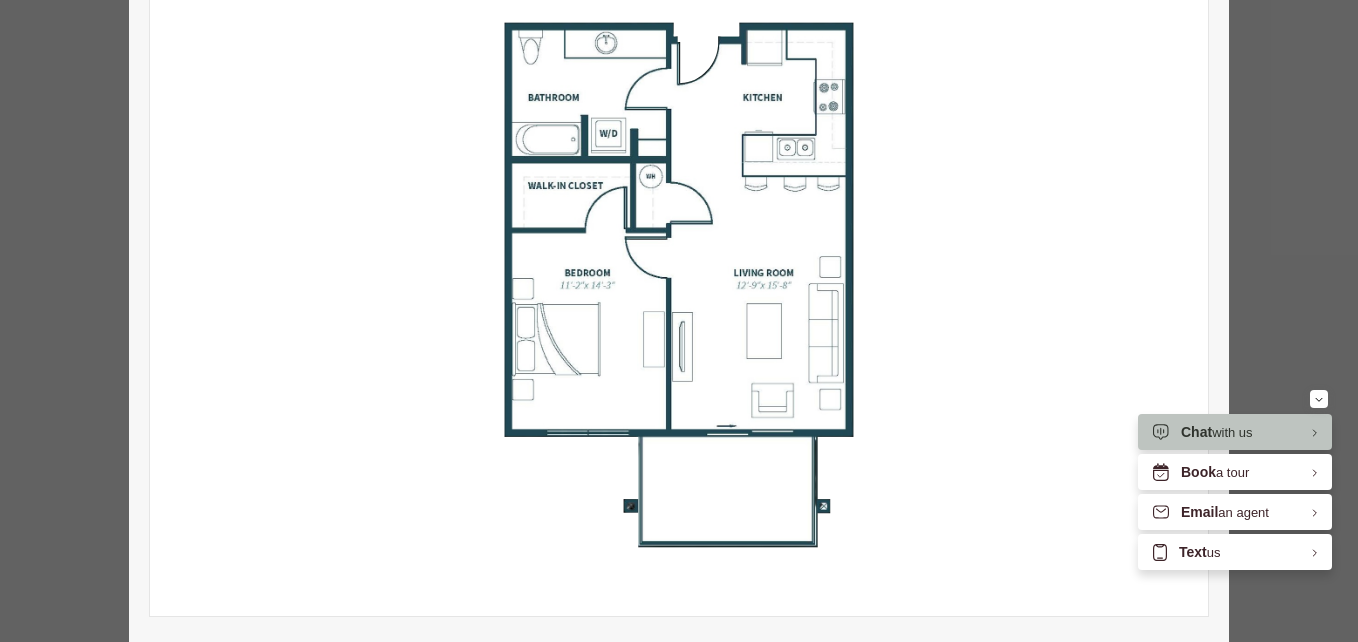 scroll, scrollTop: 0, scrollLeft: 0, axis: both 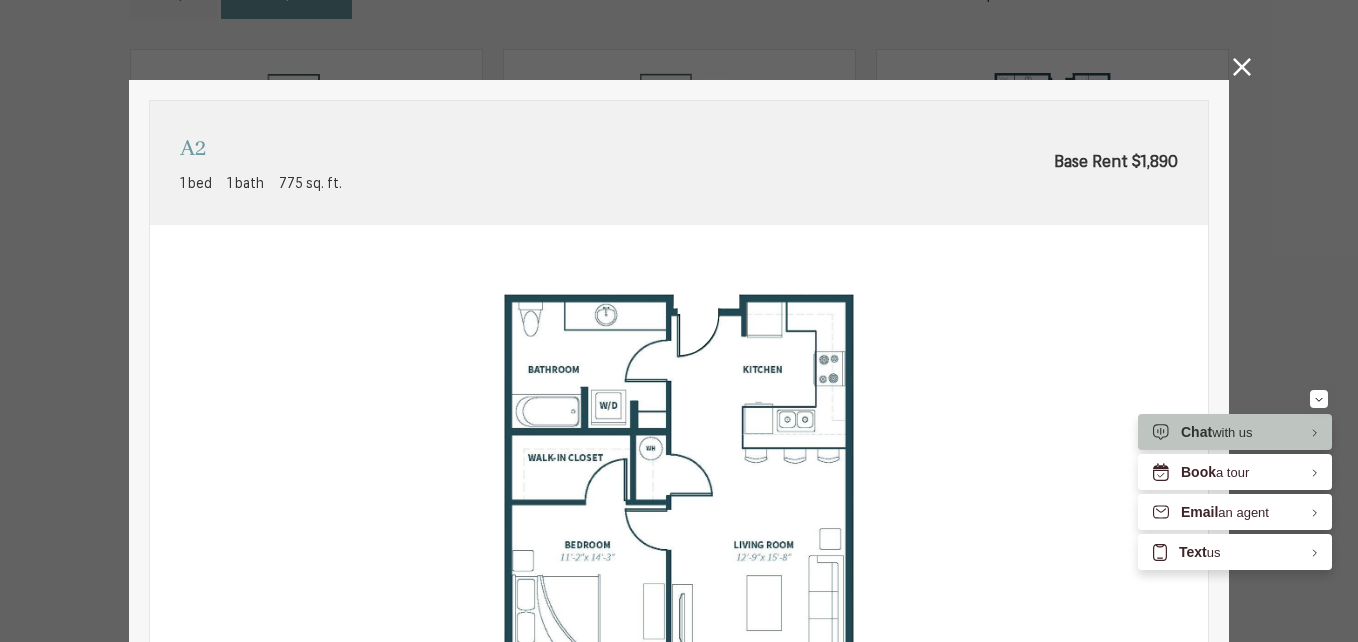 click 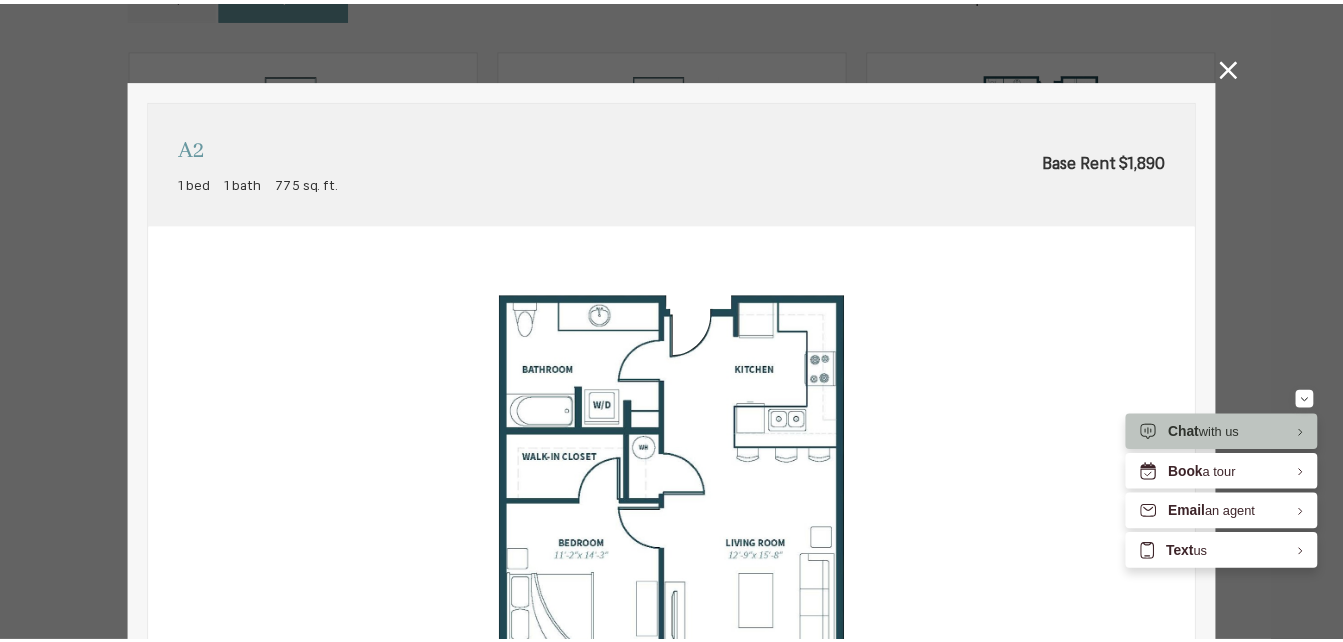 scroll, scrollTop: 1232, scrollLeft: 0, axis: vertical 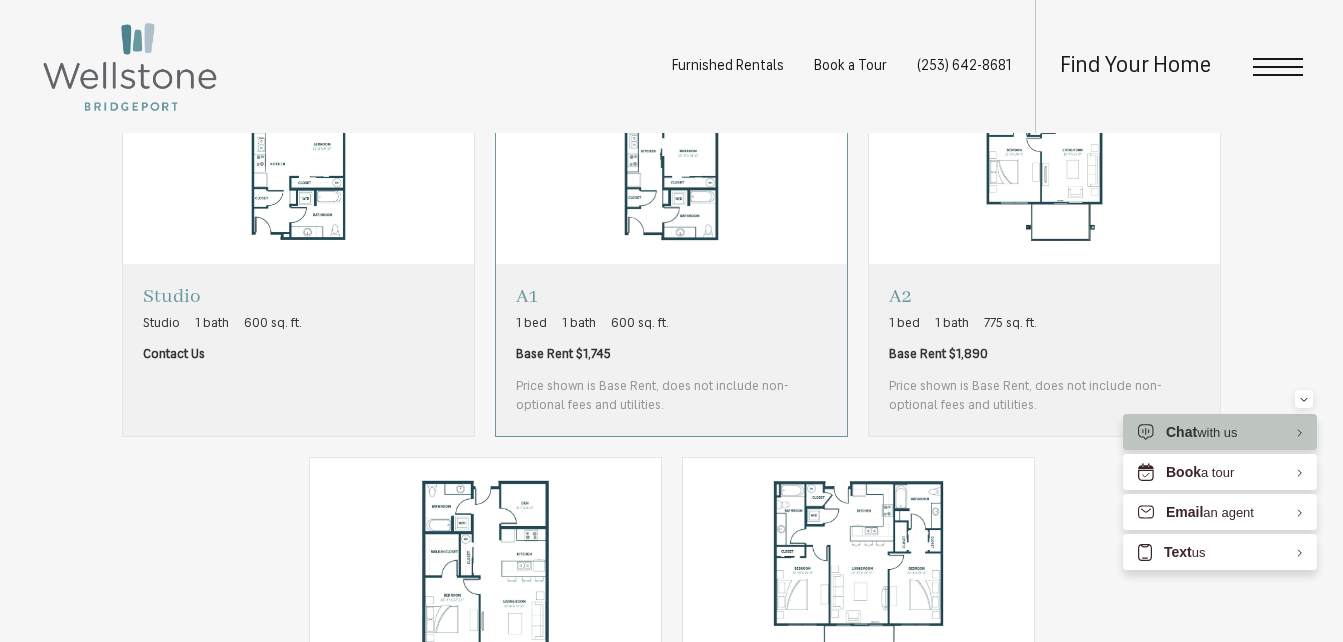 click at bounding box center [671, 154] 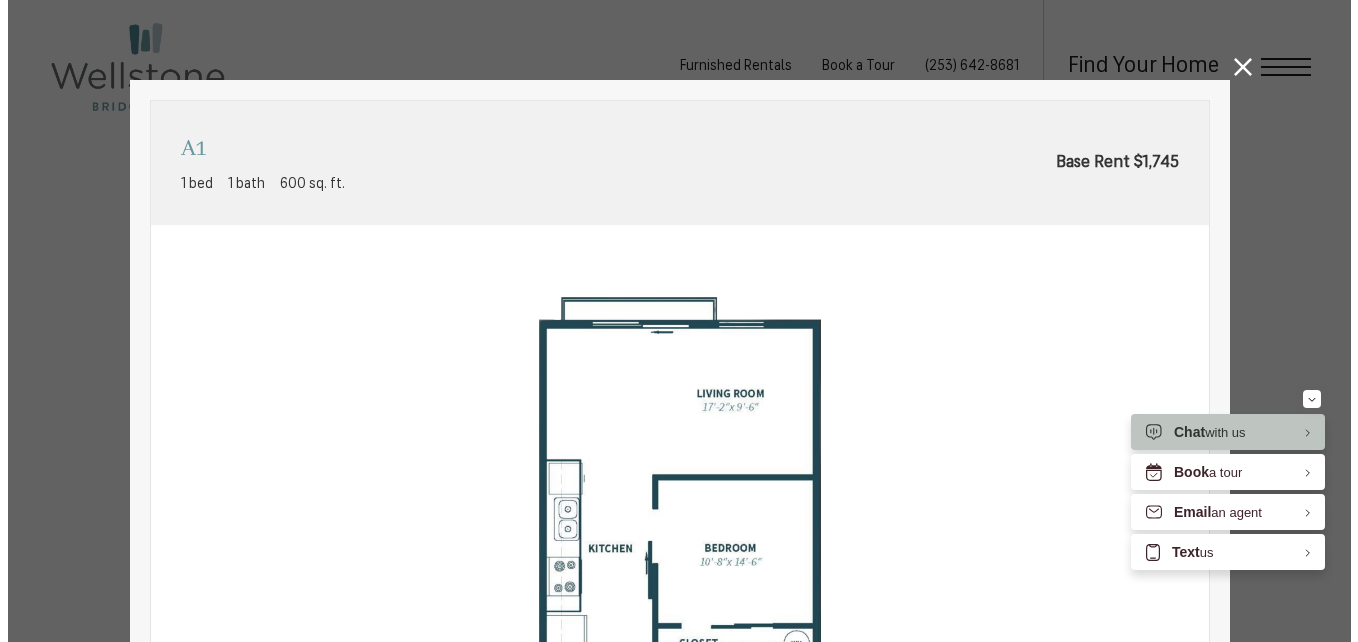 scroll, scrollTop: 0, scrollLeft: 0, axis: both 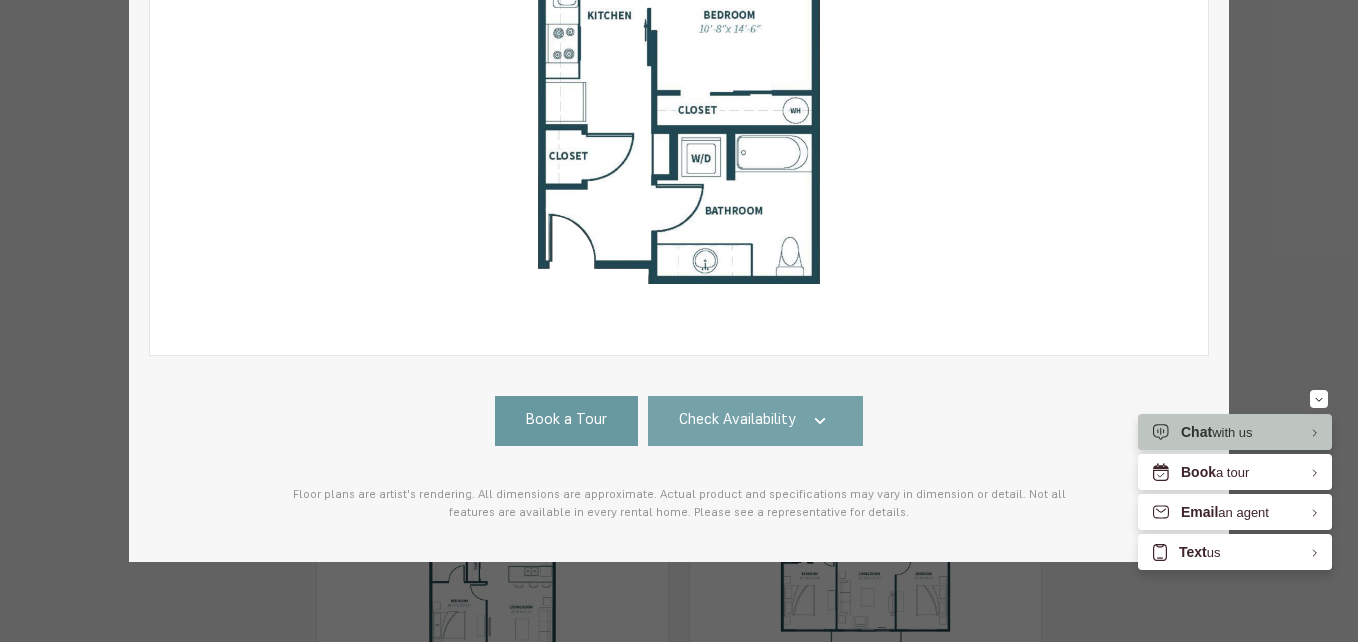 click on "Check Availability" at bounding box center [737, 421] 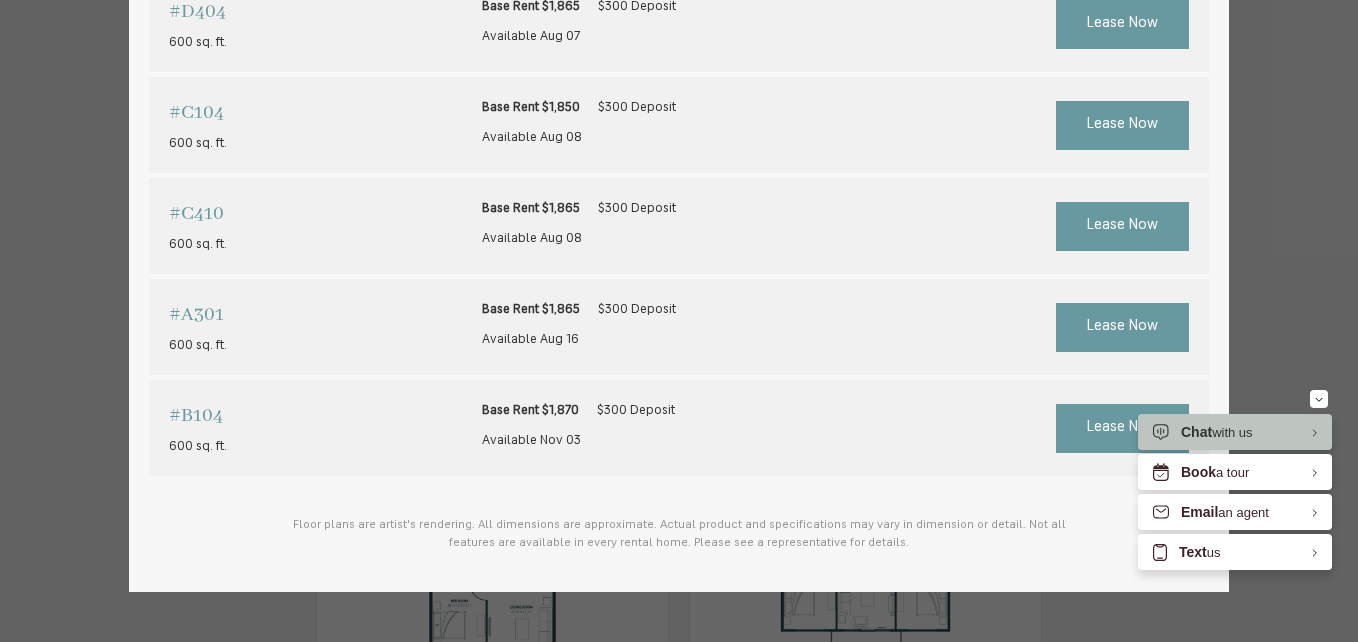 scroll, scrollTop: 1391, scrollLeft: 0, axis: vertical 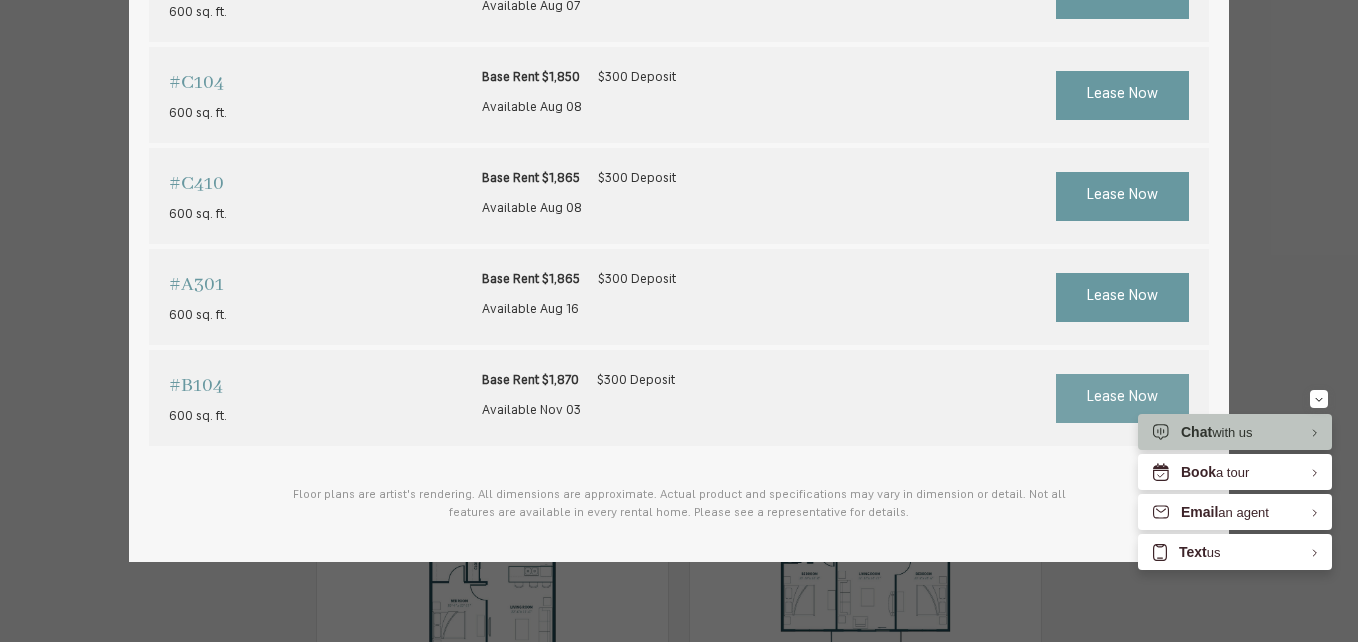 click on "Lease Now" at bounding box center (1122, 398) 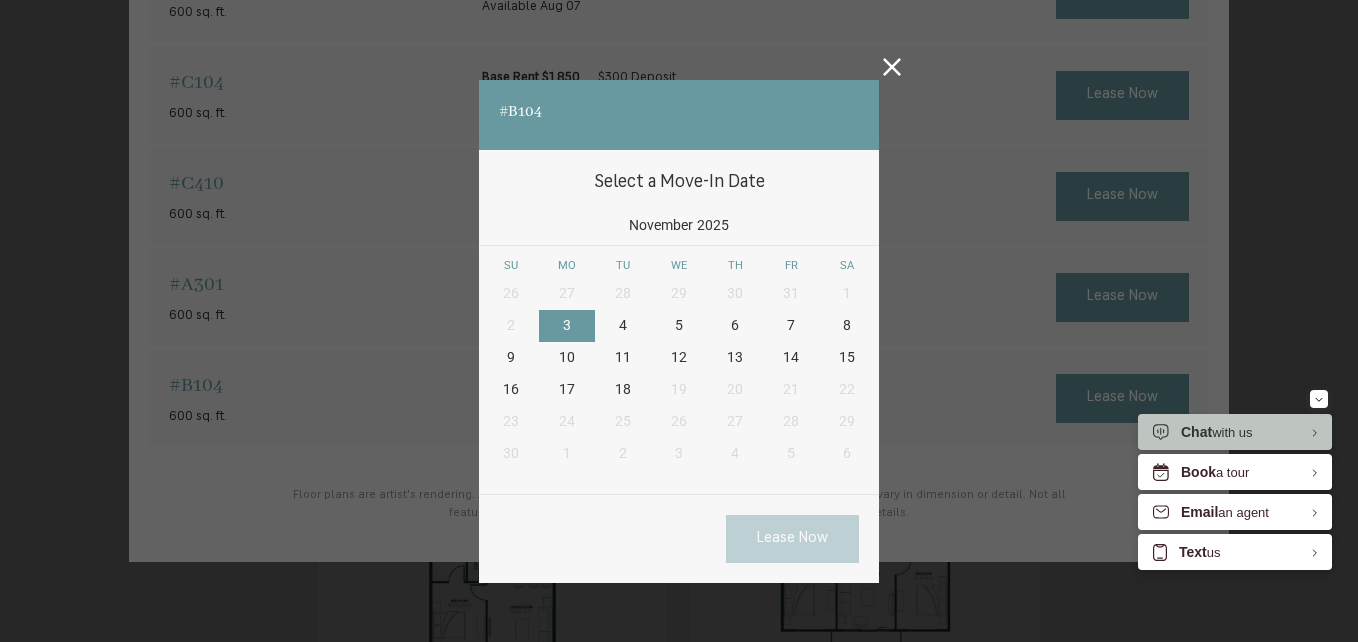 click on "3" at bounding box center [567, 326] 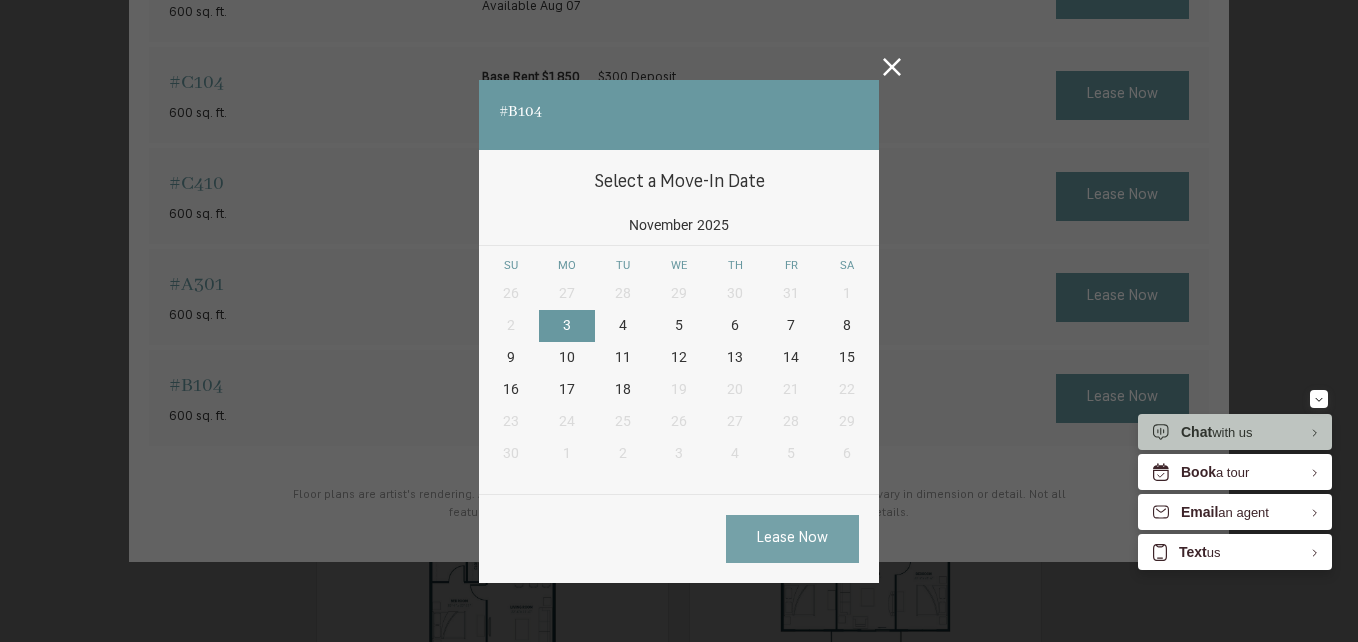 click on "Lease Now" at bounding box center (792, 539) 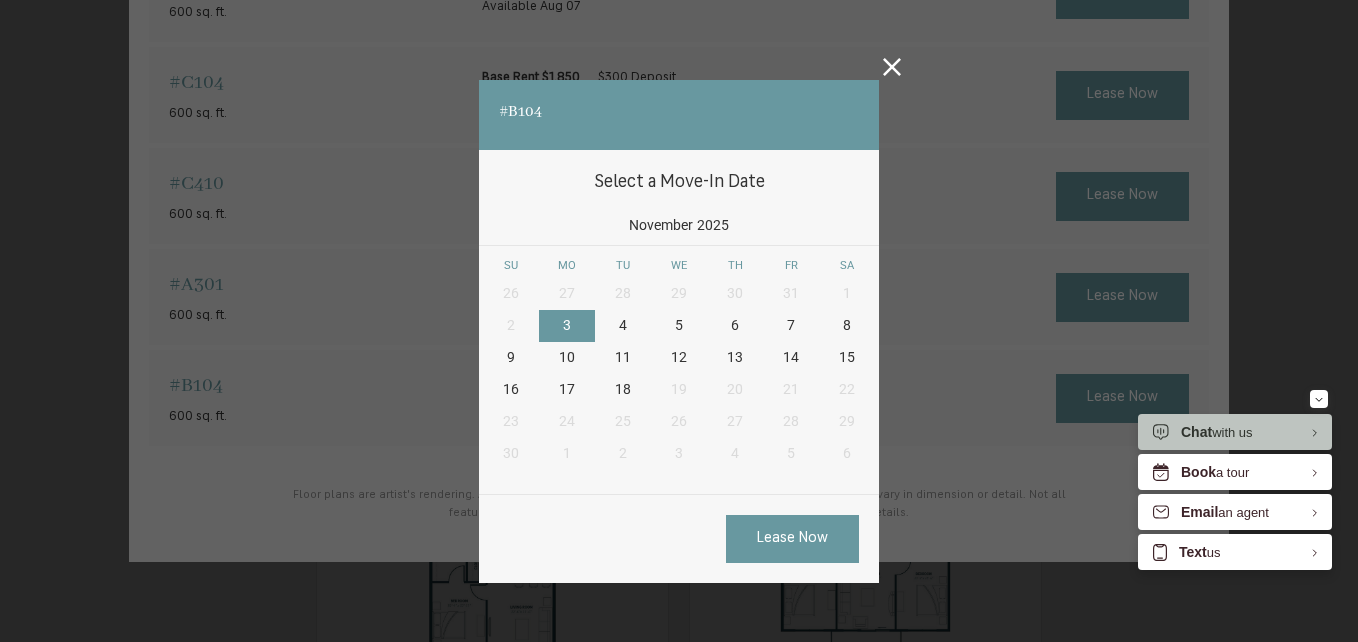 click 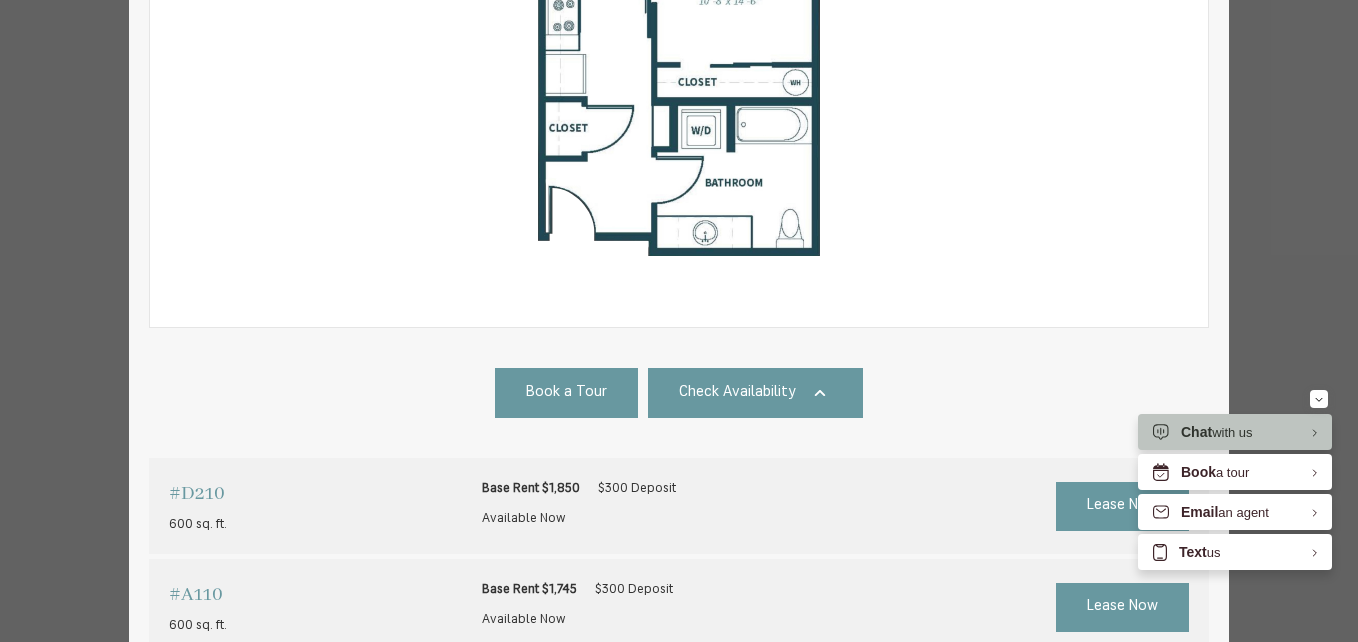 scroll, scrollTop: 0, scrollLeft: 0, axis: both 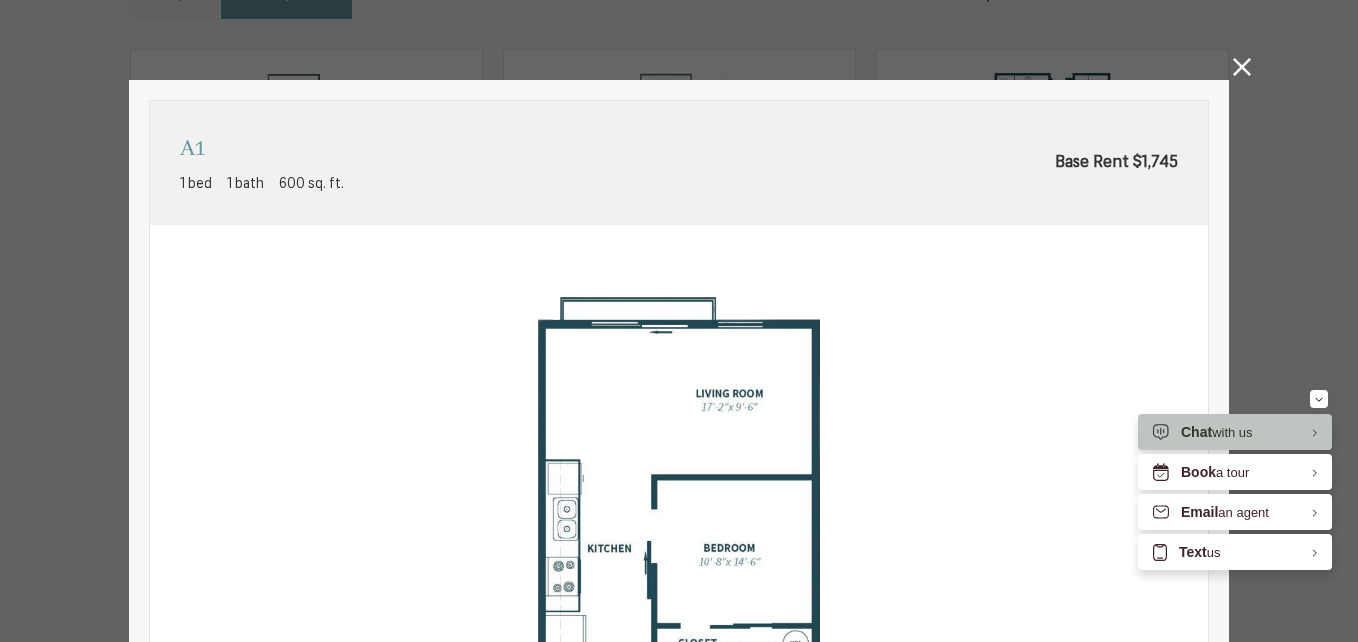 click at bounding box center (1242, 70) 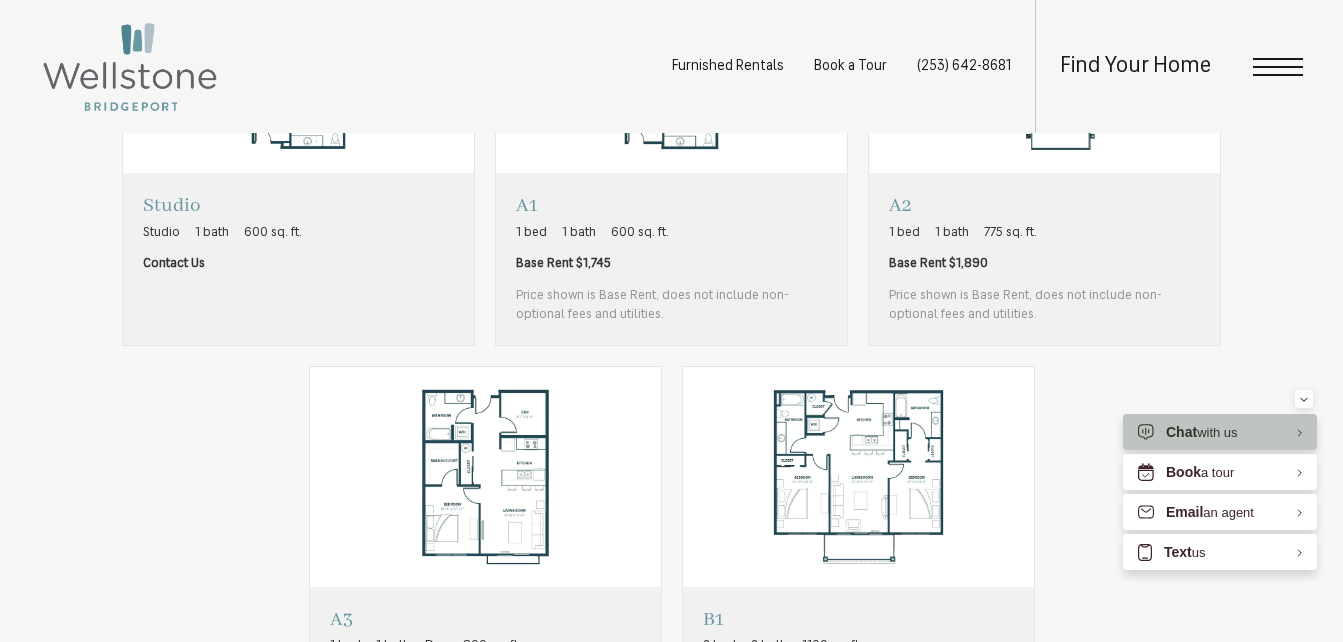 scroll, scrollTop: 898, scrollLeft: 0, axis: vertical 